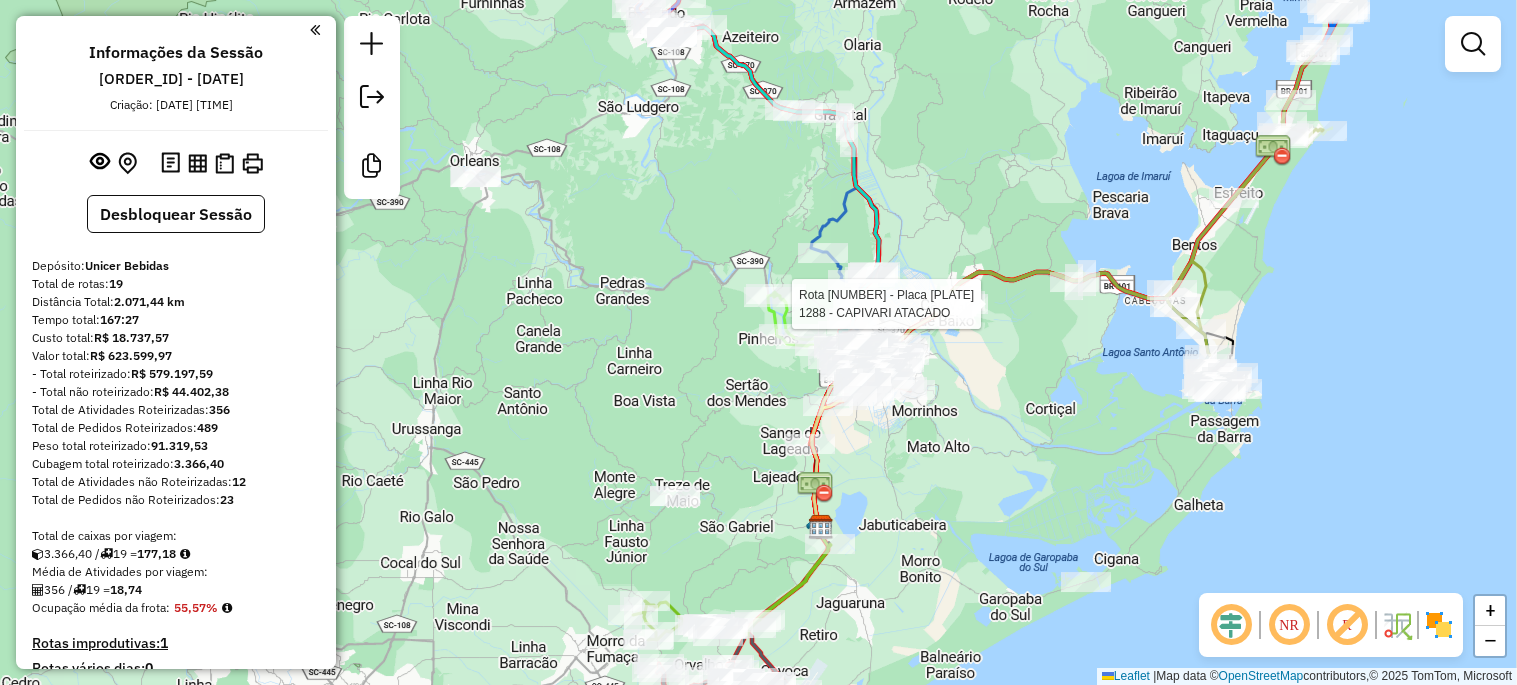 scroll, scrollTop: 0, scrollLeft: 0, axis: both 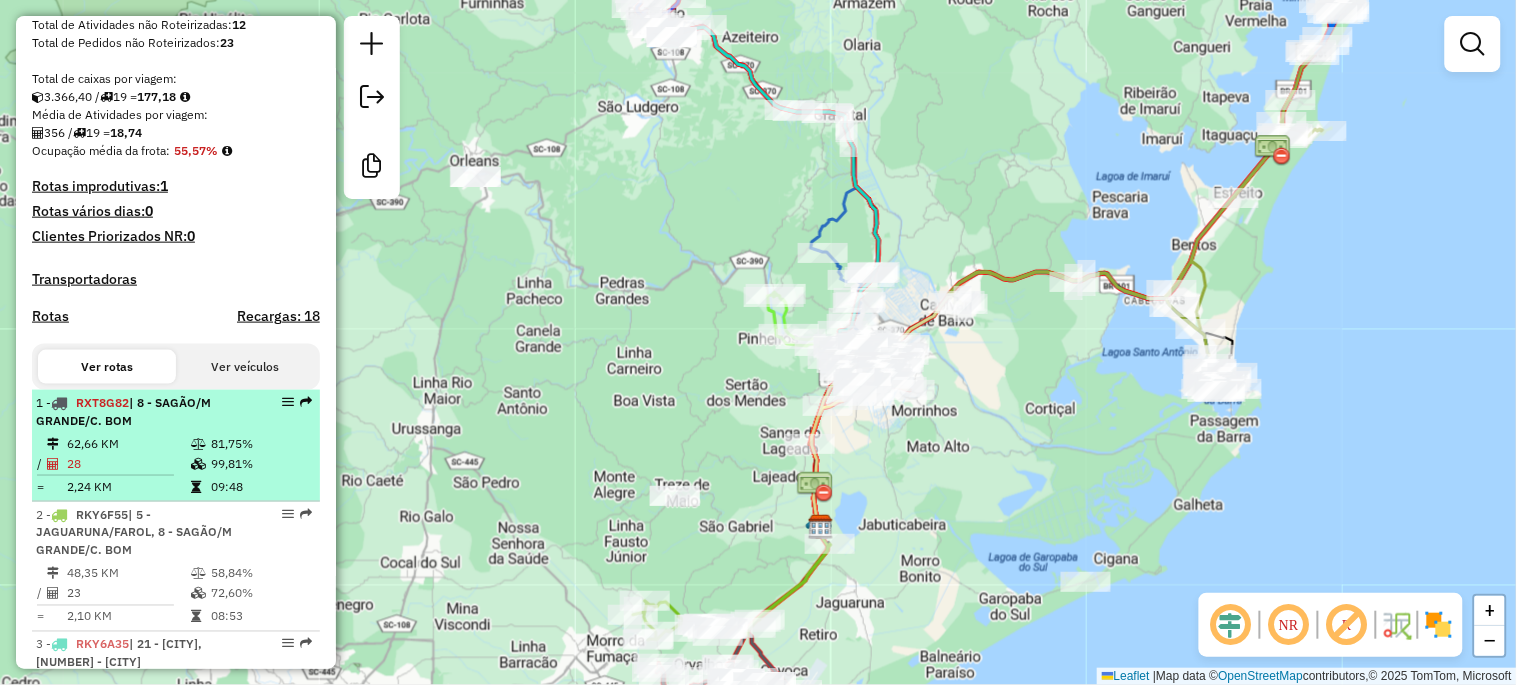 click on "28" at bounding box center (128, 464) 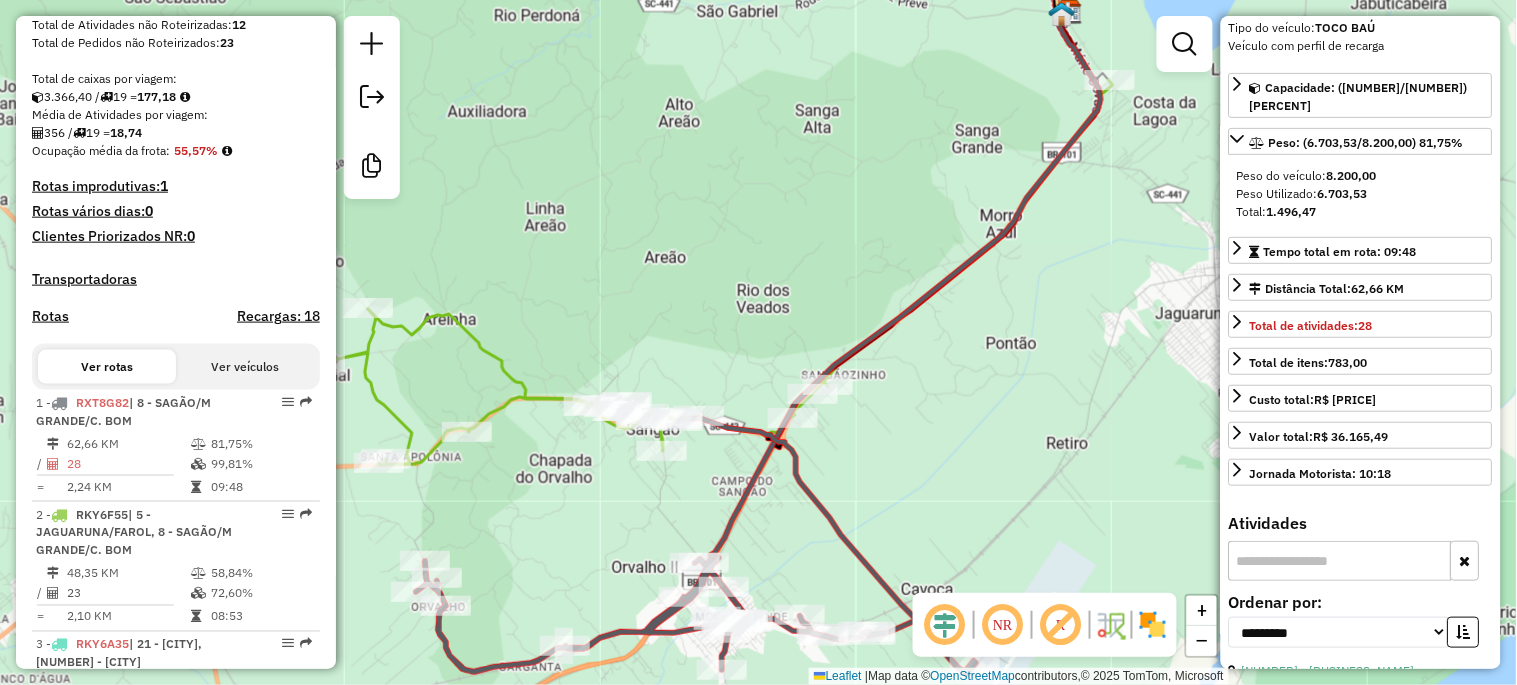 scroll, scrollTop: 296, scrollLeft: 0, axis: vertical 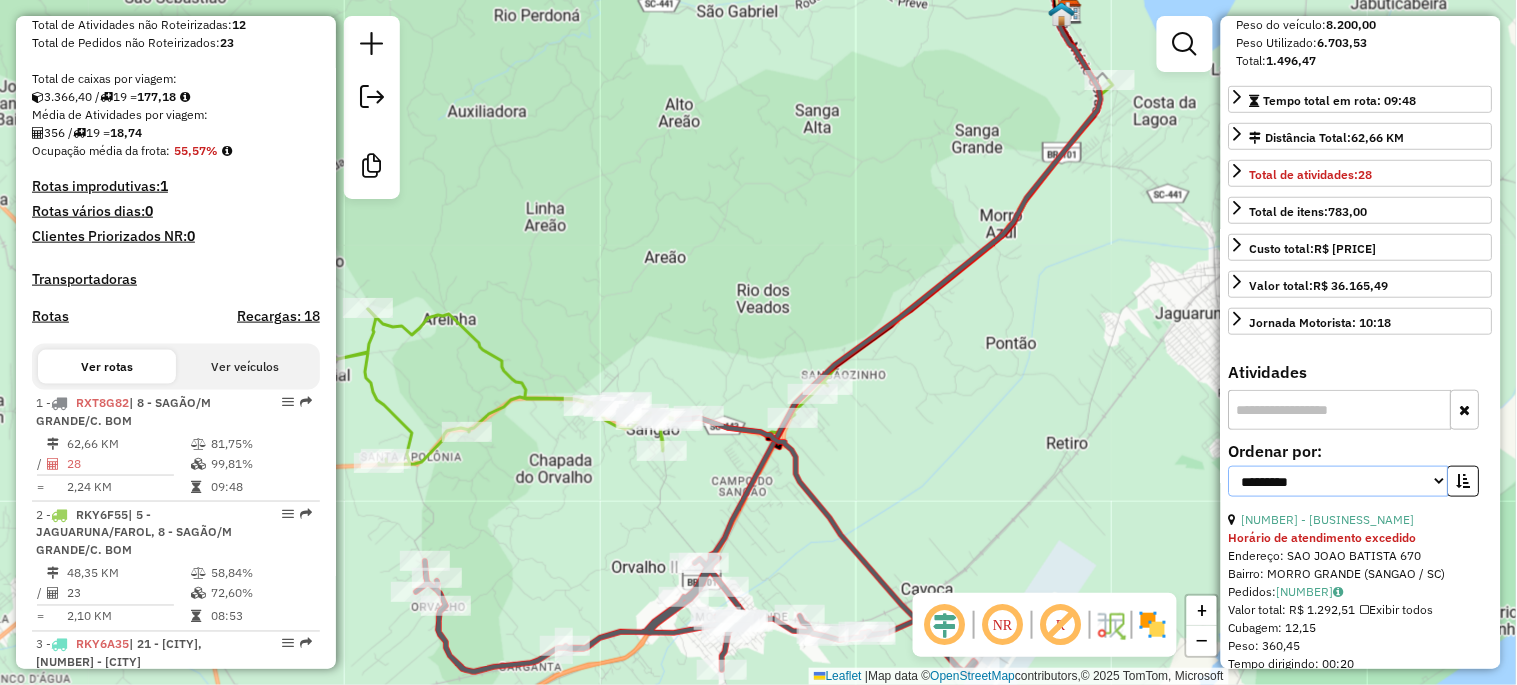 click on "**********" at bounding box center [1339, 481] 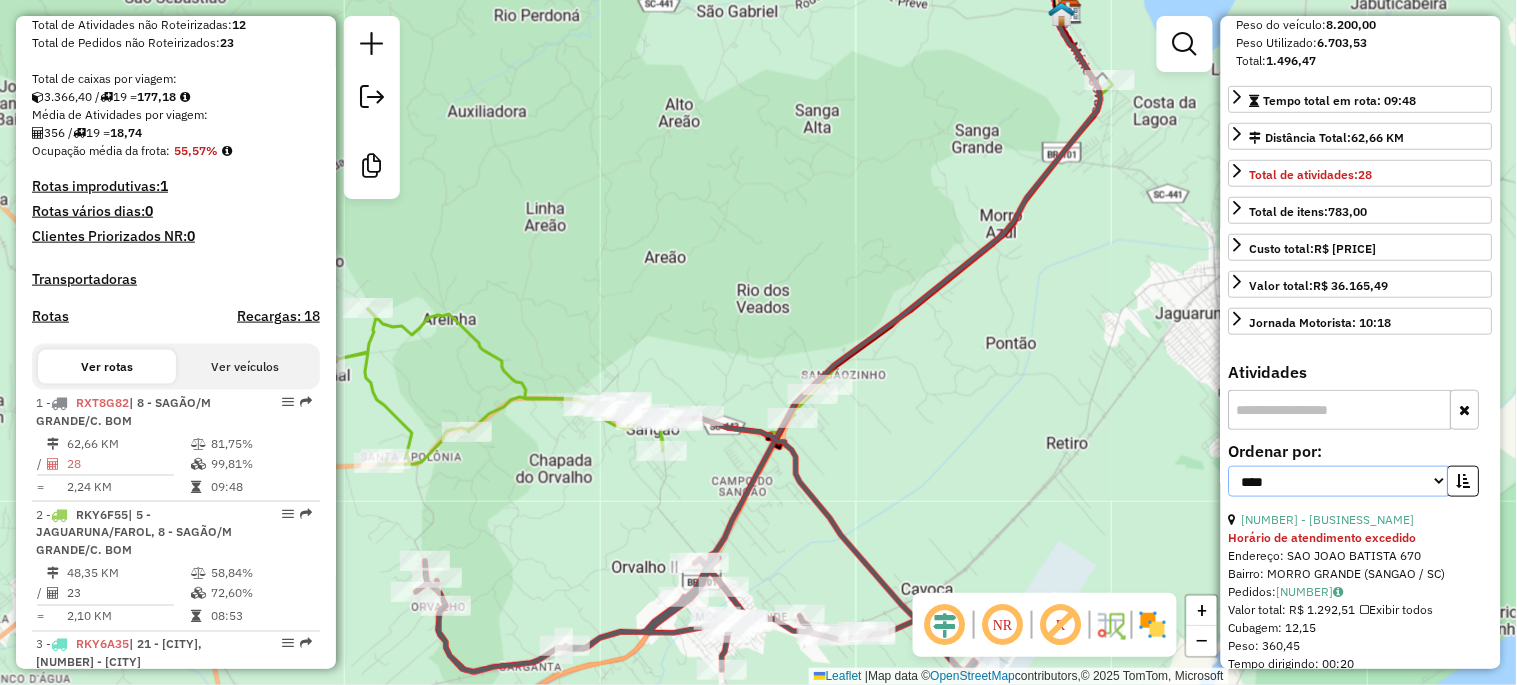 click on "**********" at bounding box center (1339, 481) 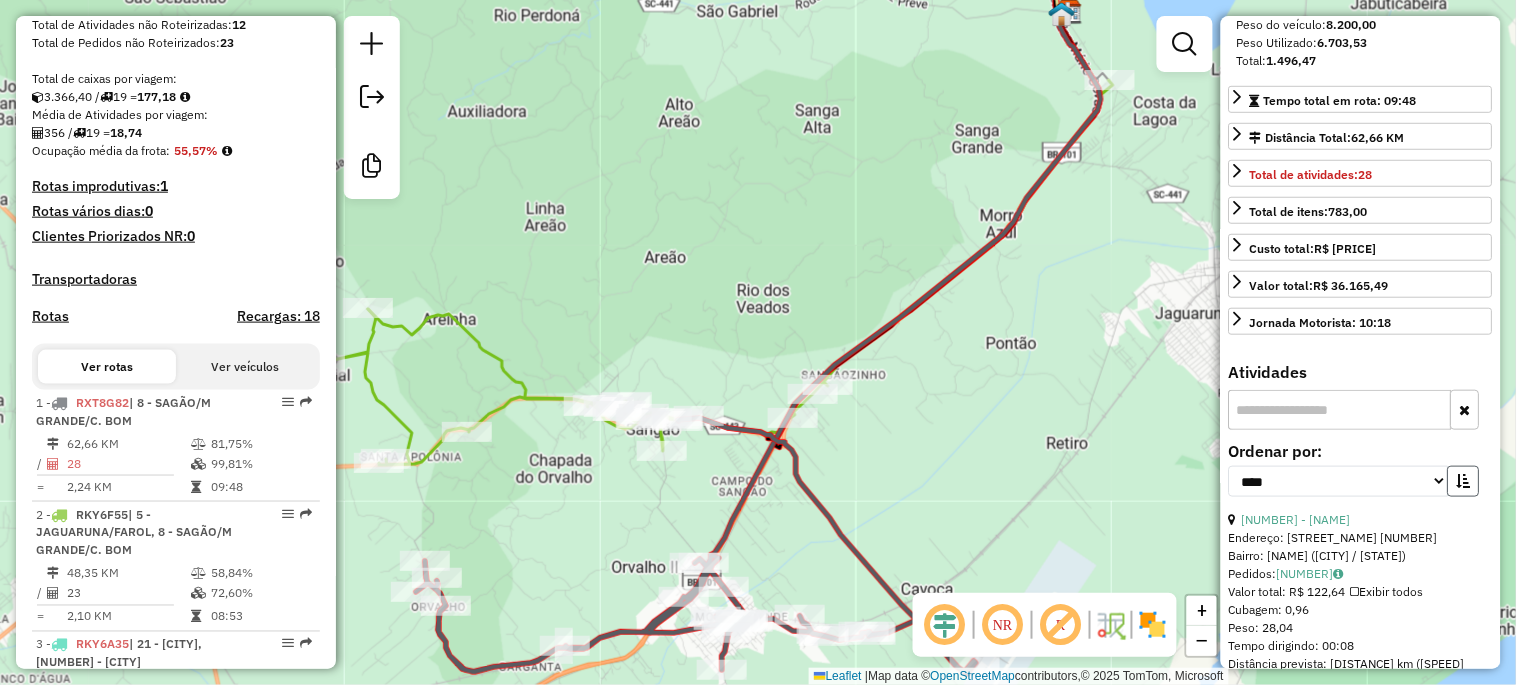 click at bounding box center (1464, 481) 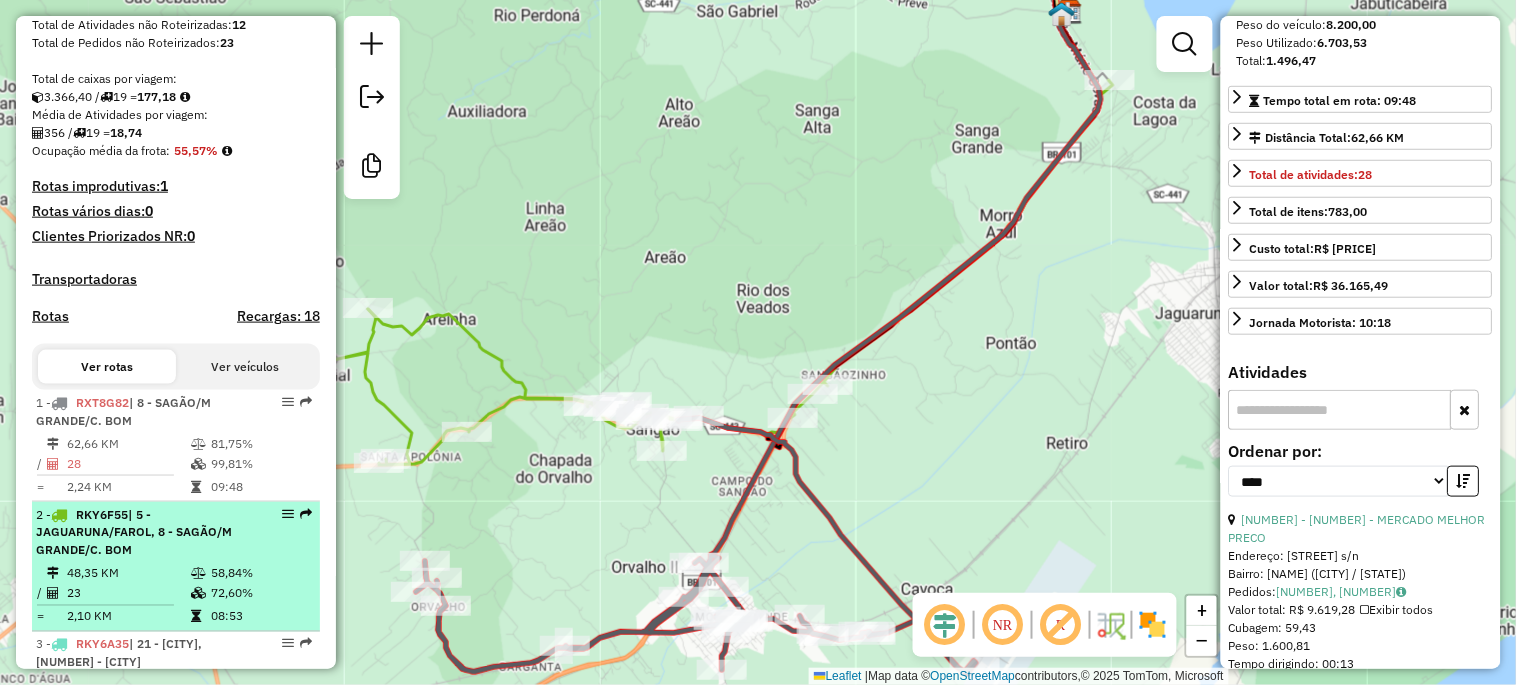 click on "[NUMBER] - [PLATE_NUMBER] | [NUMBER] - [CITY]/[NEIGHBORHOOD], [NUMBER] - [NEIGHBORHOOD]/[NEIGHBORHOOD]/[NEIGHBORHOOD]" at bounding box center [142, 533] 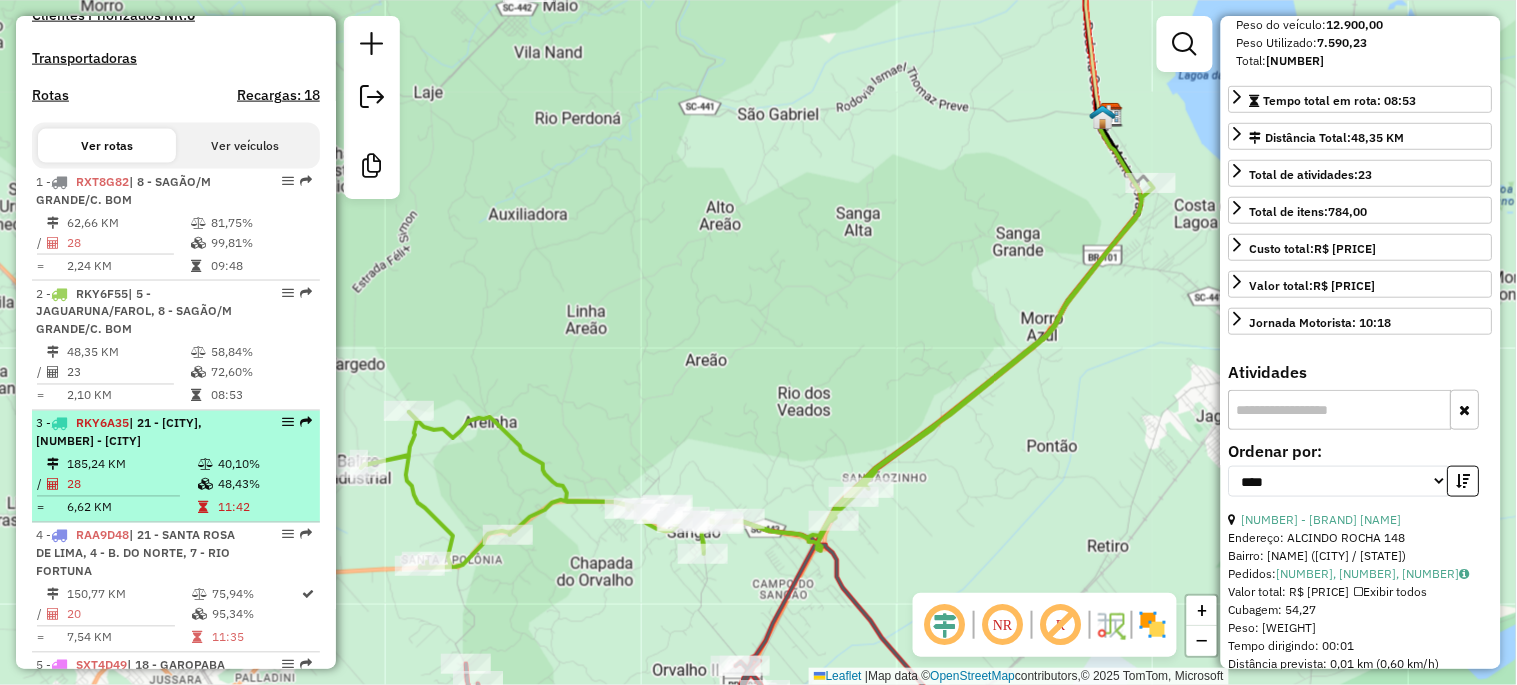 scroll, scrollTop: 680, scrollLeft: 0, axis: vertical 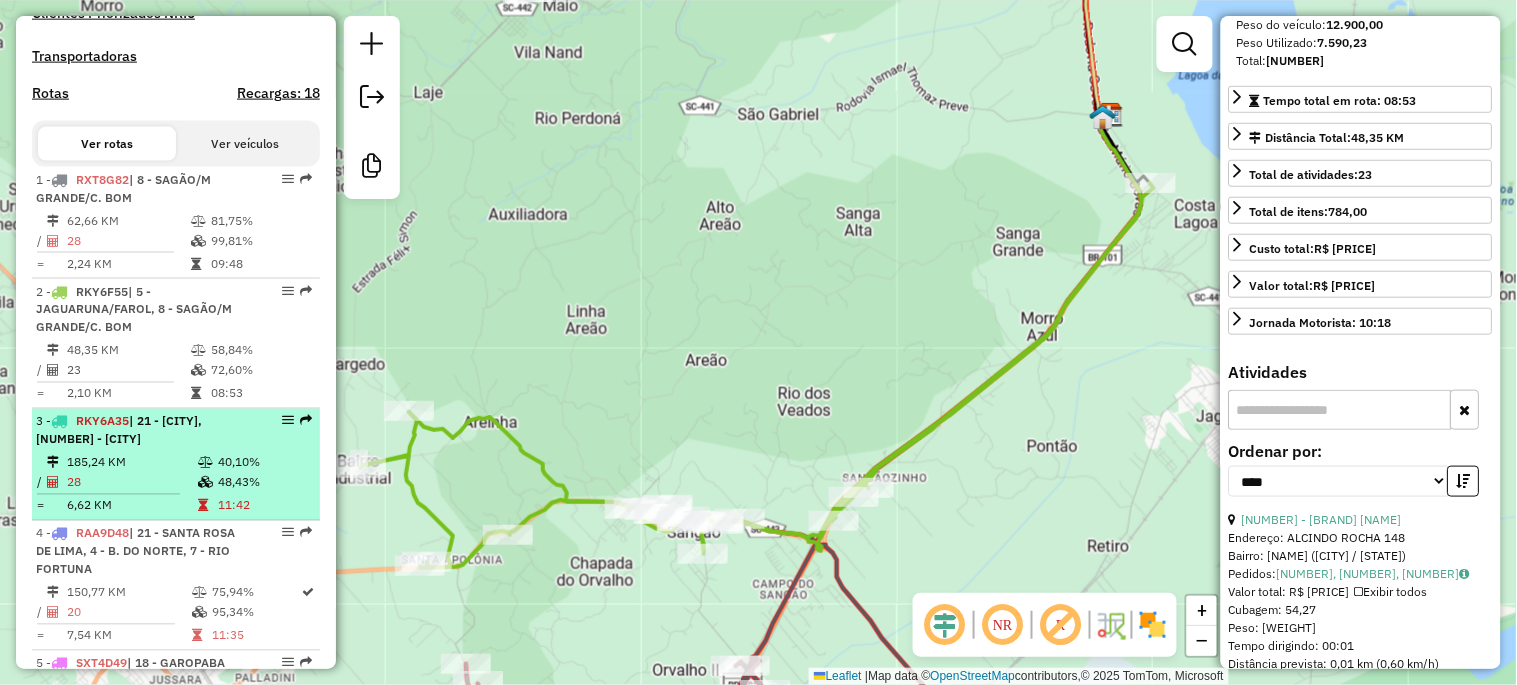 click at bounding box center [207, 463] 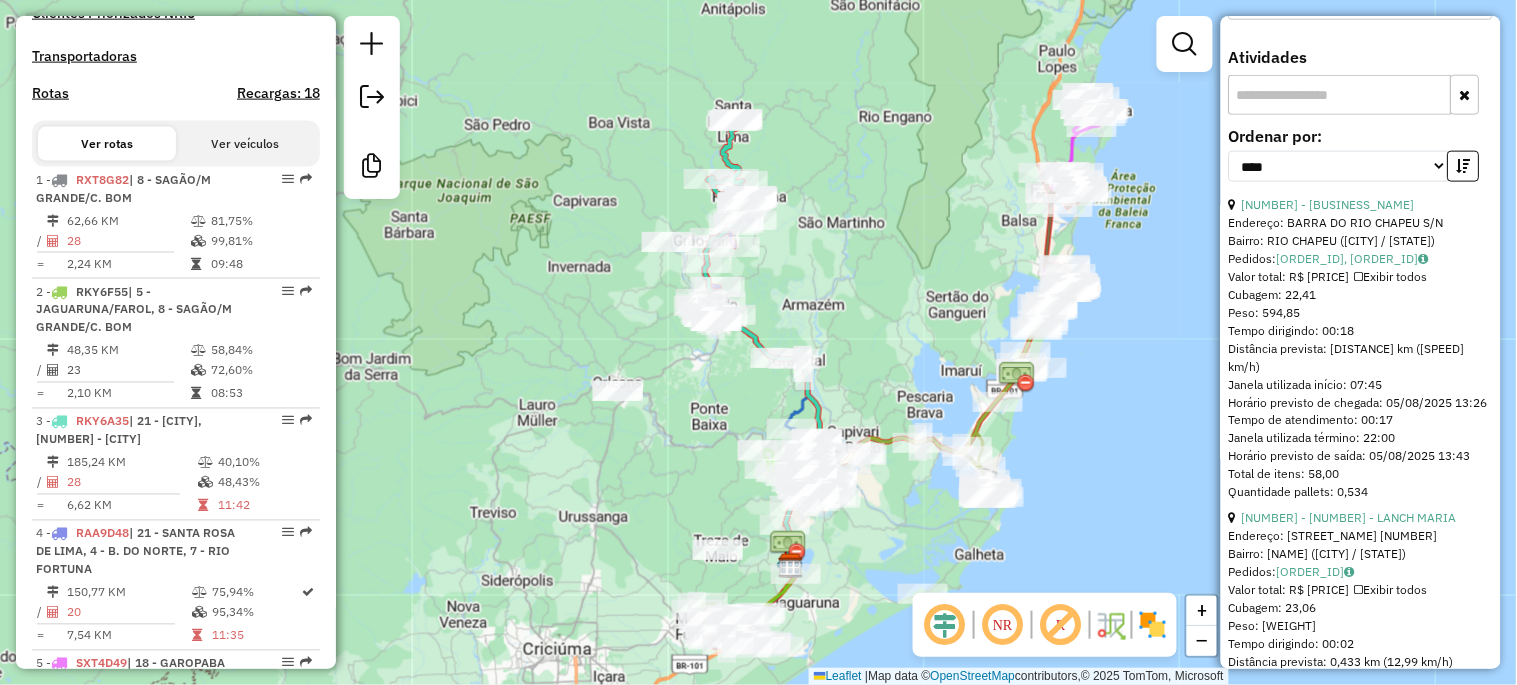 scroll, scrollTop: 610, scrollLeft: 0, axis: vertical 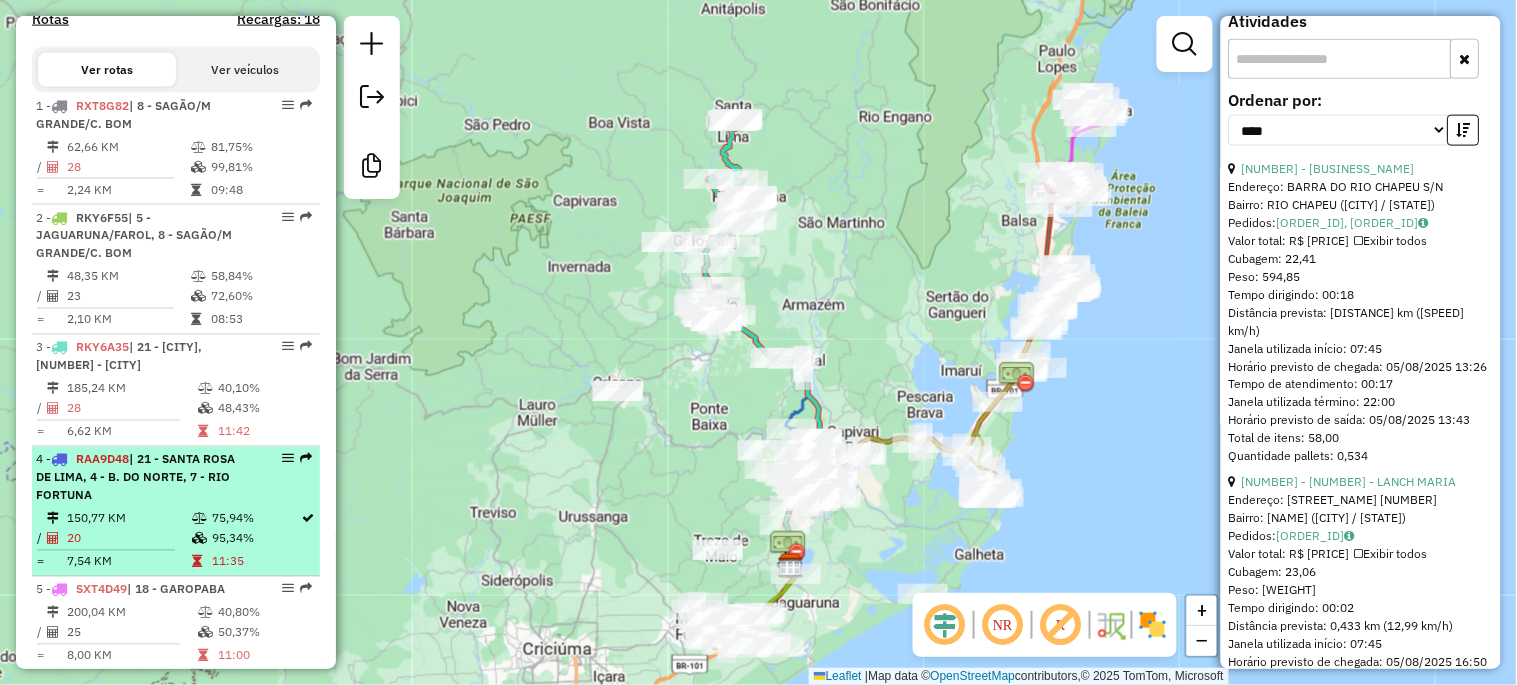 click on "| 21 - SANTA ROSA DE LIMA, 4 - B. DO NORTE, 7 - RIO FORTUNA" at bounding box center (142, 478) 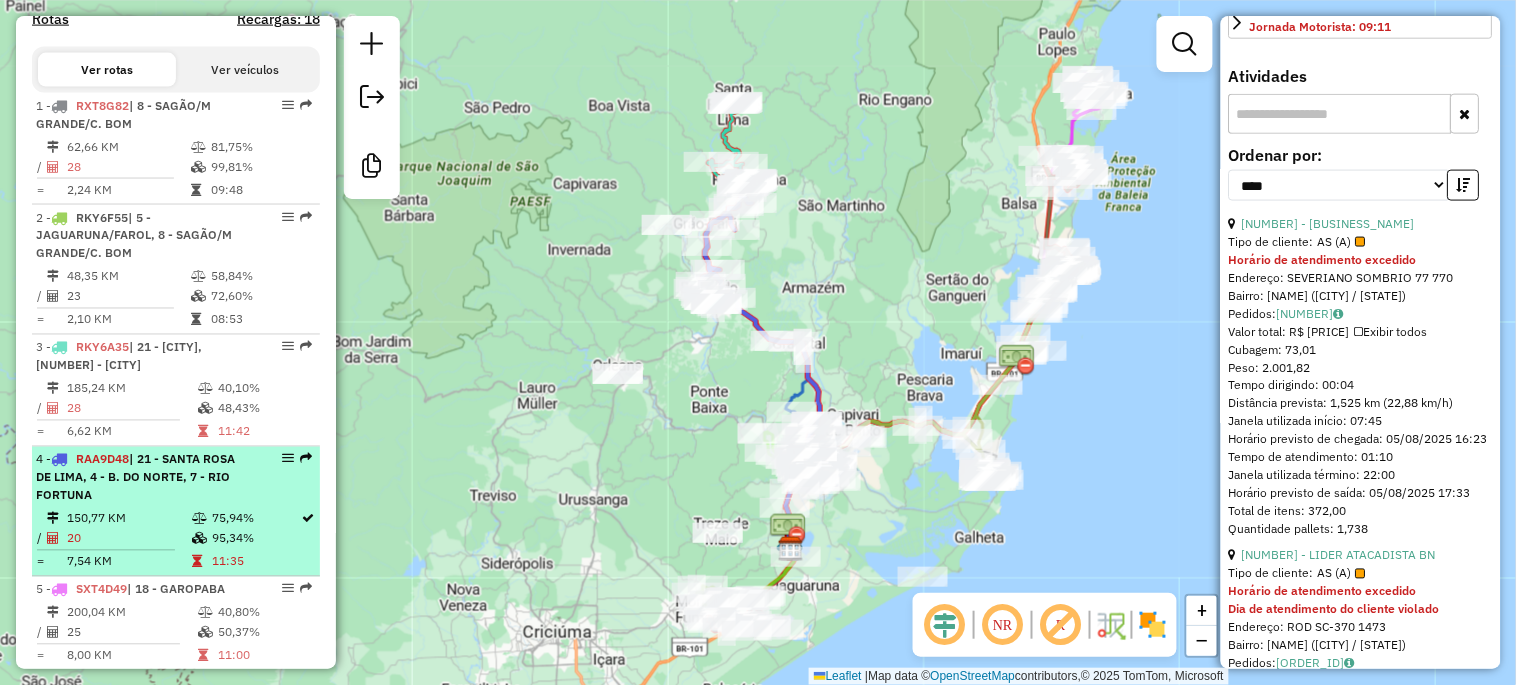 scroll, scrollTop: 646, scrollLeft: 0, axis: vertical 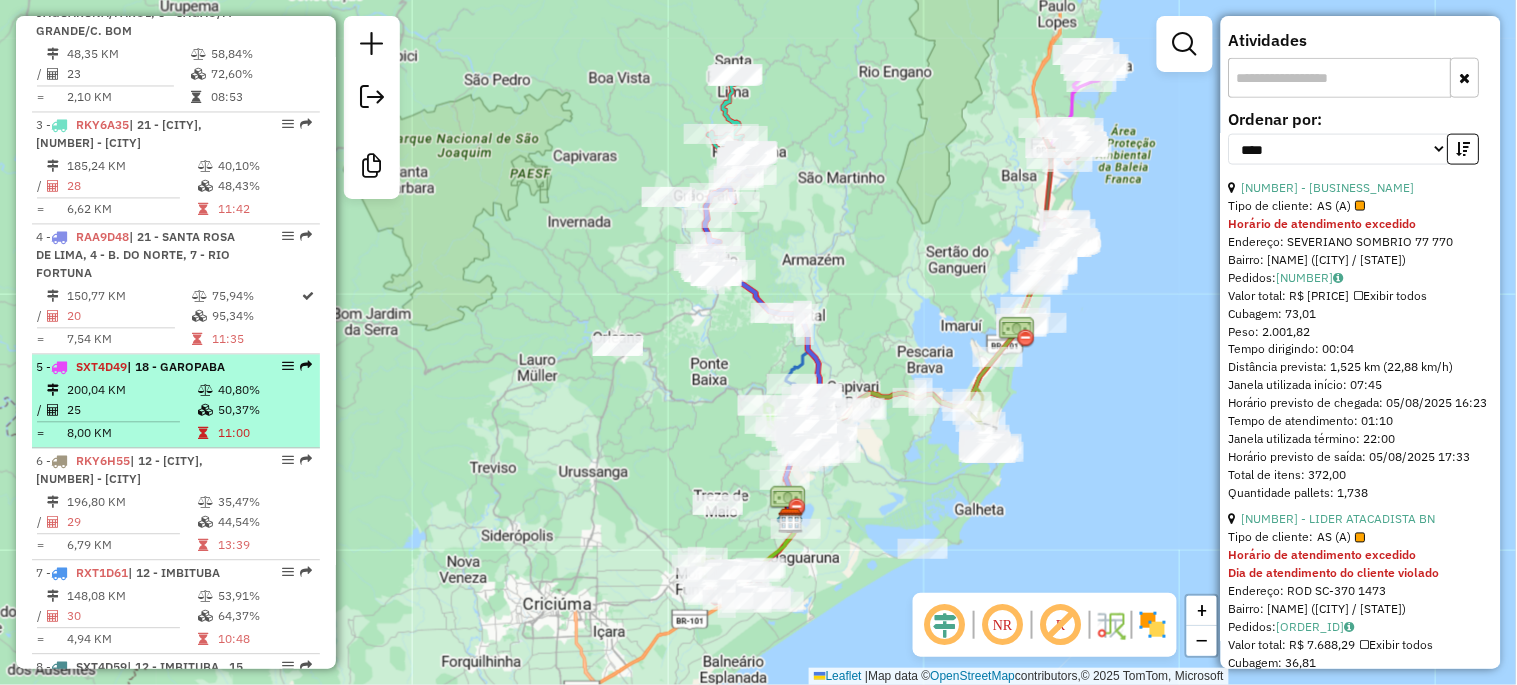 click on "25" at bounding box center (131, 411) 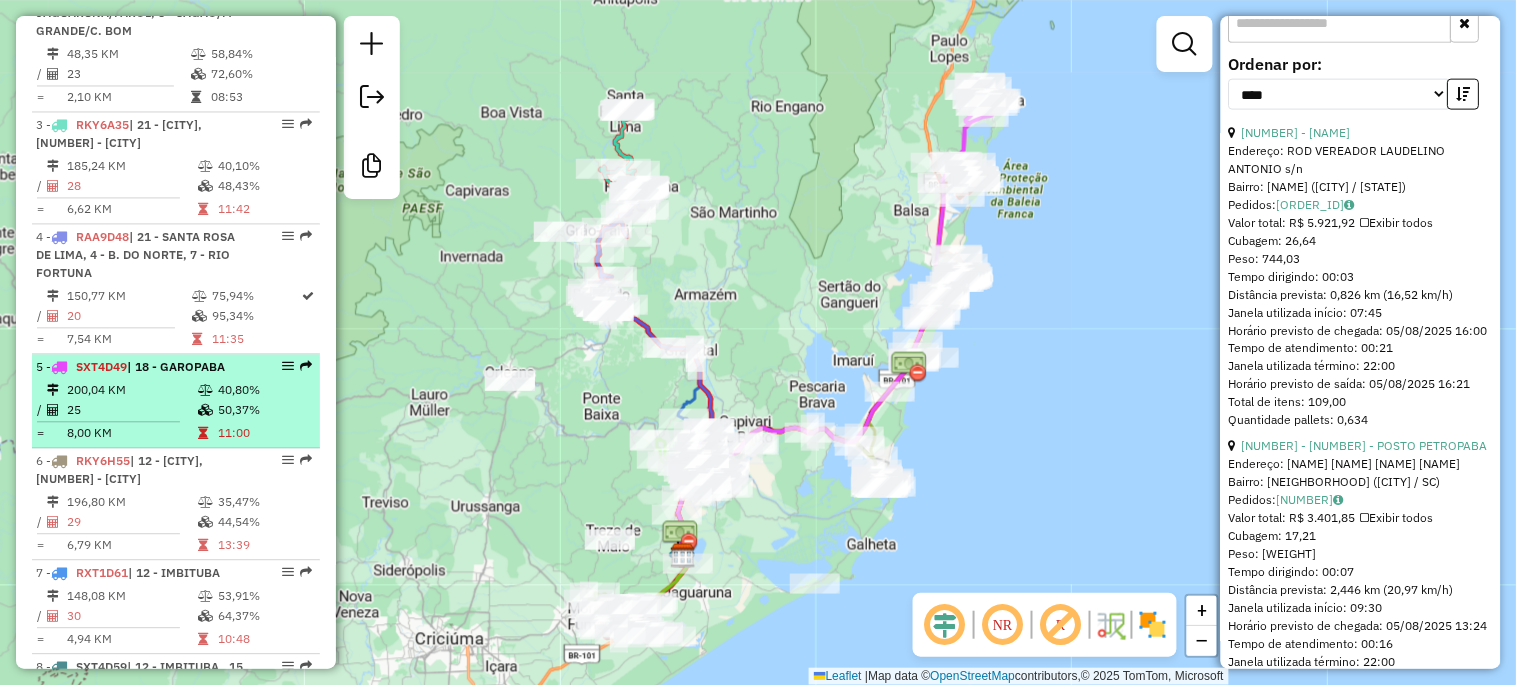 scroll, scrollTop: 592, scrollLeft: 0, axis: vertical 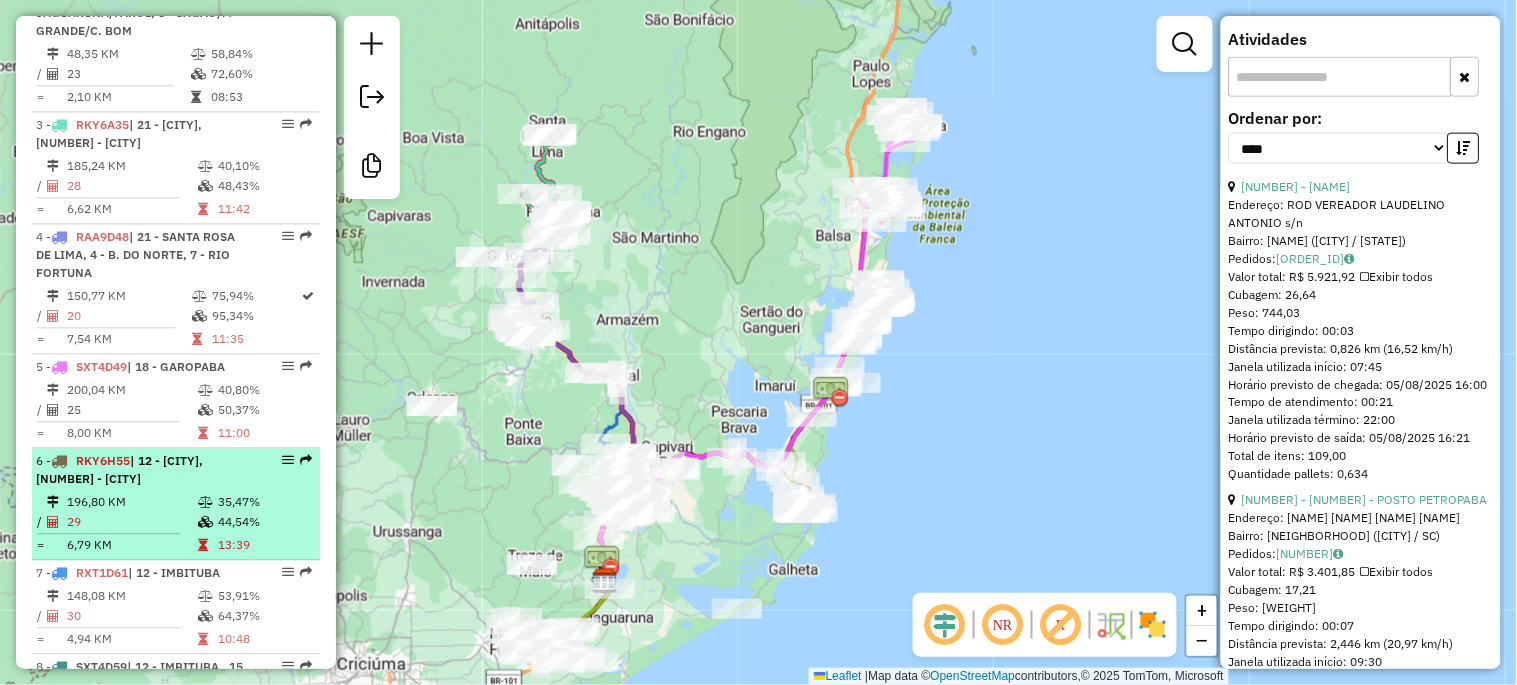 click on "| 14 - TB [CITY], 22 - [CITY] - MARGEM DIREITA [DISTANCE] KM [PERCENT] / 29 [PERCENT] = [DISTANCE] KM [TIME]" at bounding box center (176, 505) 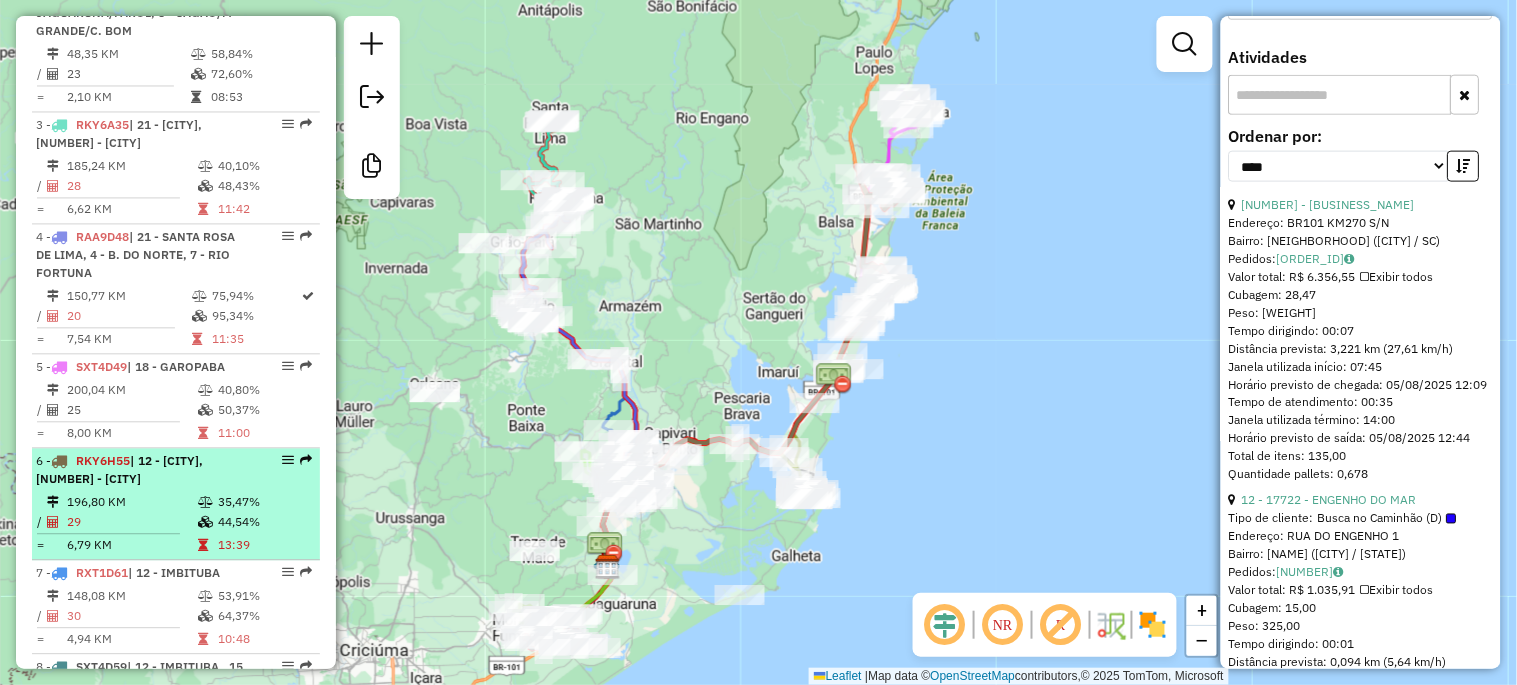 scroll, scrollTop: 610, scrollLeft: 0, axis: vertical 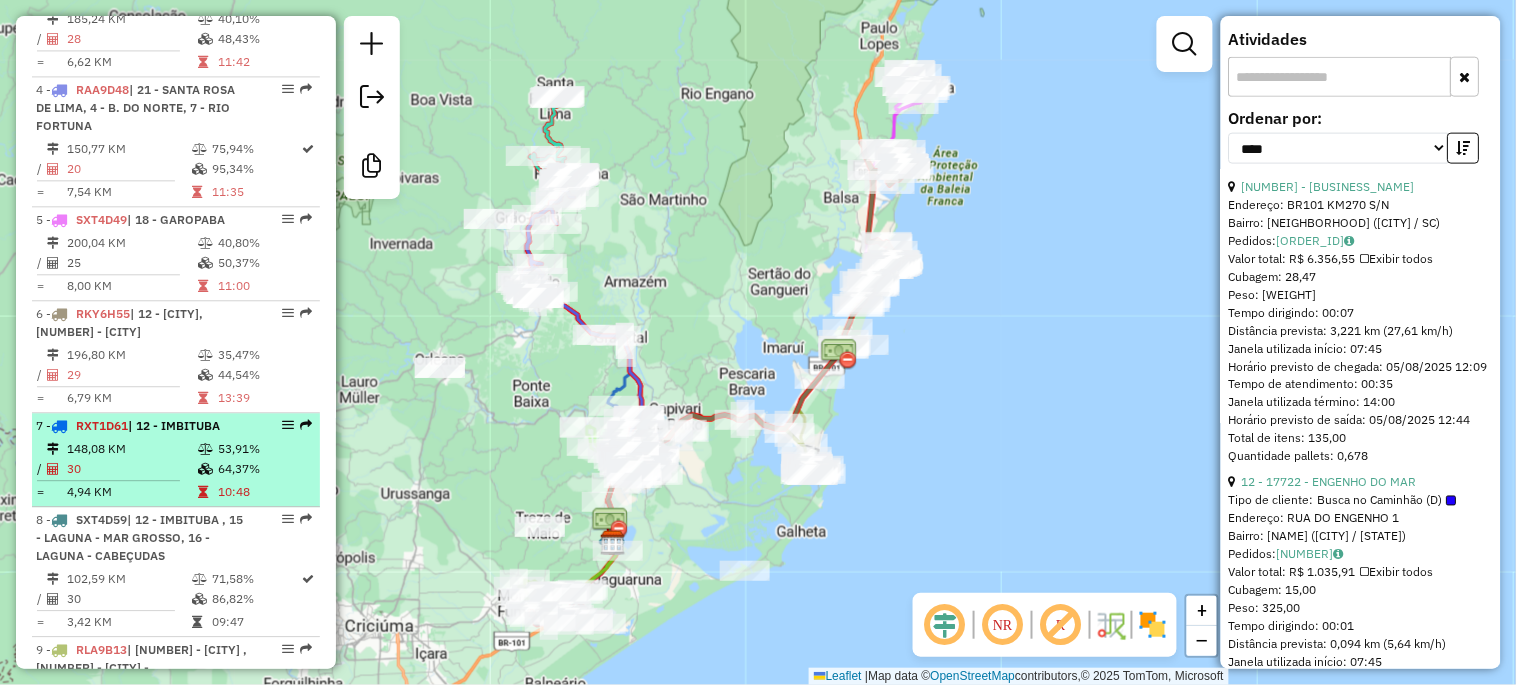 click on "30" at bounding box center (131, 469) 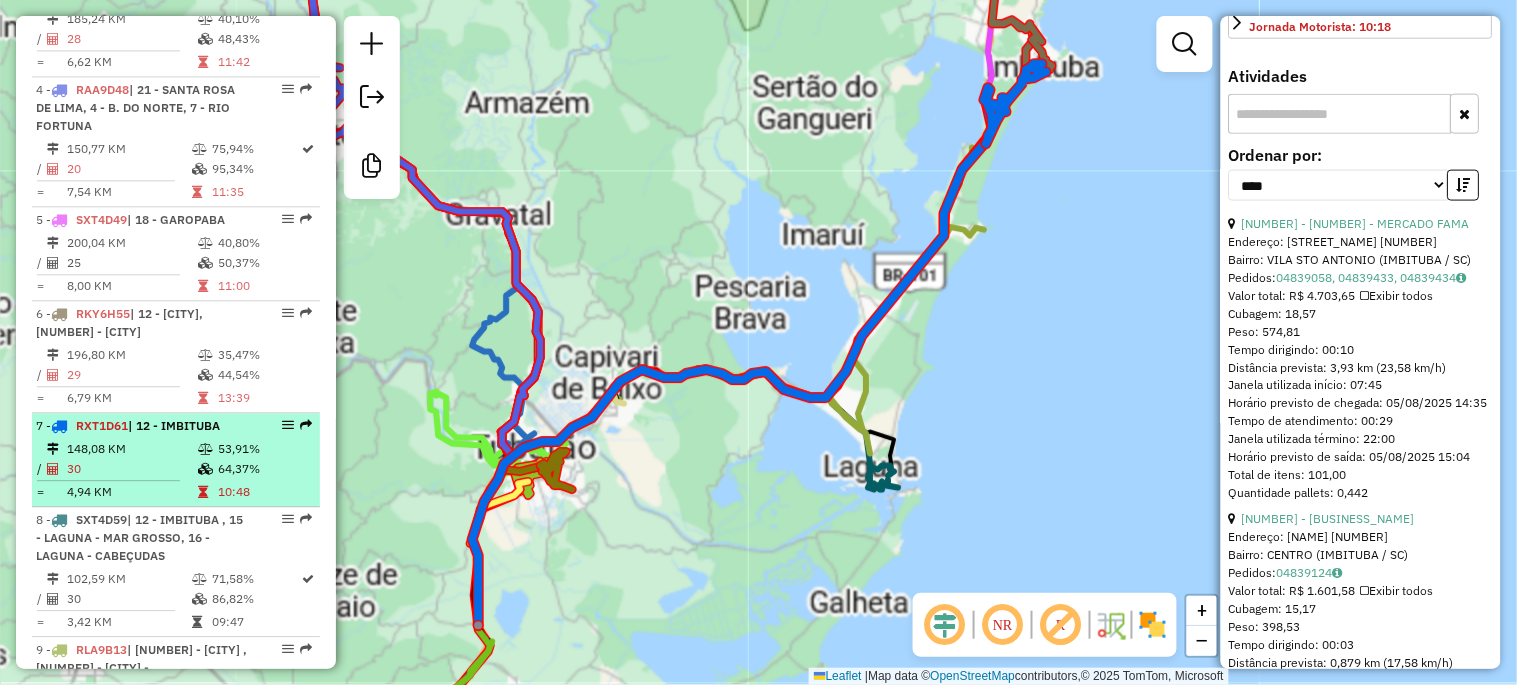 scroll, scrollTop: 646, scrollLeft: 0, axis: vertical 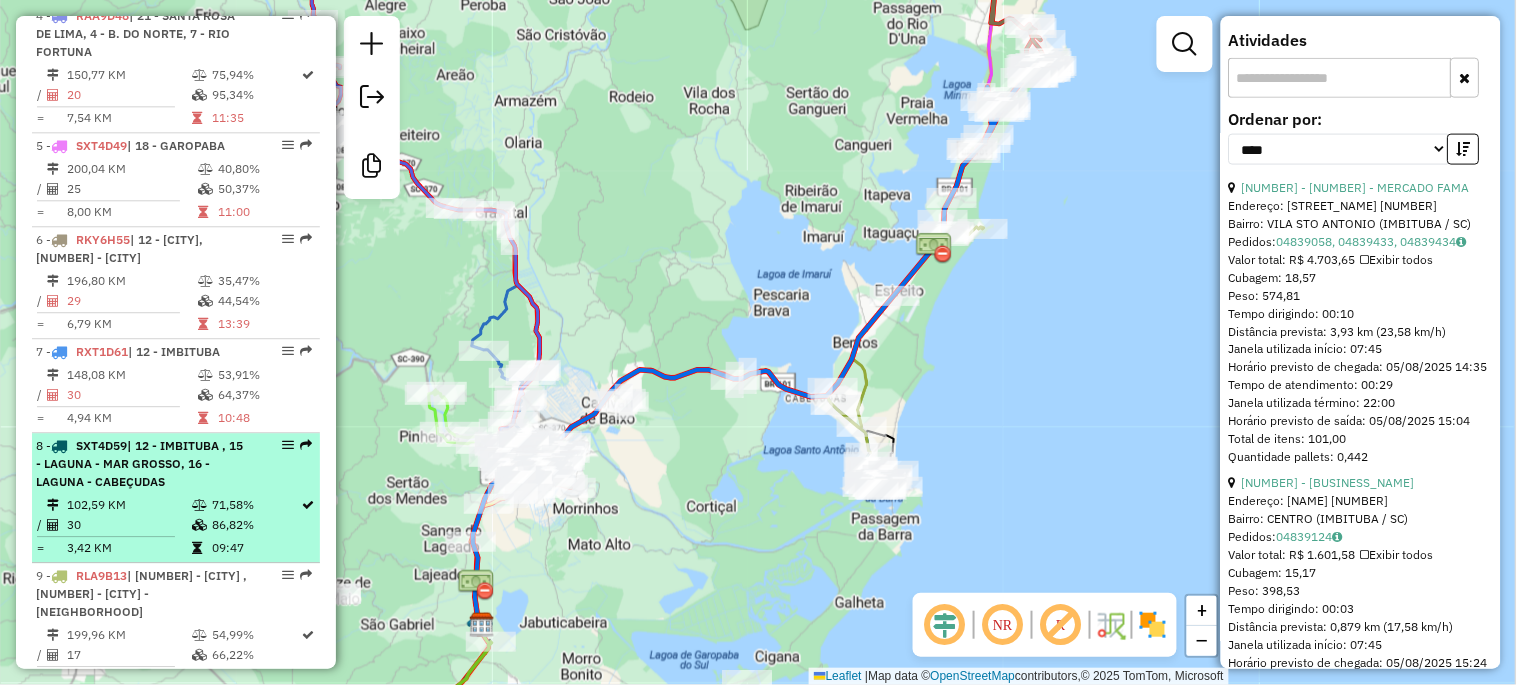 click on "| 12 - IMBITUBA , 15 - LAGUNA - MAR GROSSO, 16 - LAGUNA - CABEÇUDAS" at bounding box center [139, 463] 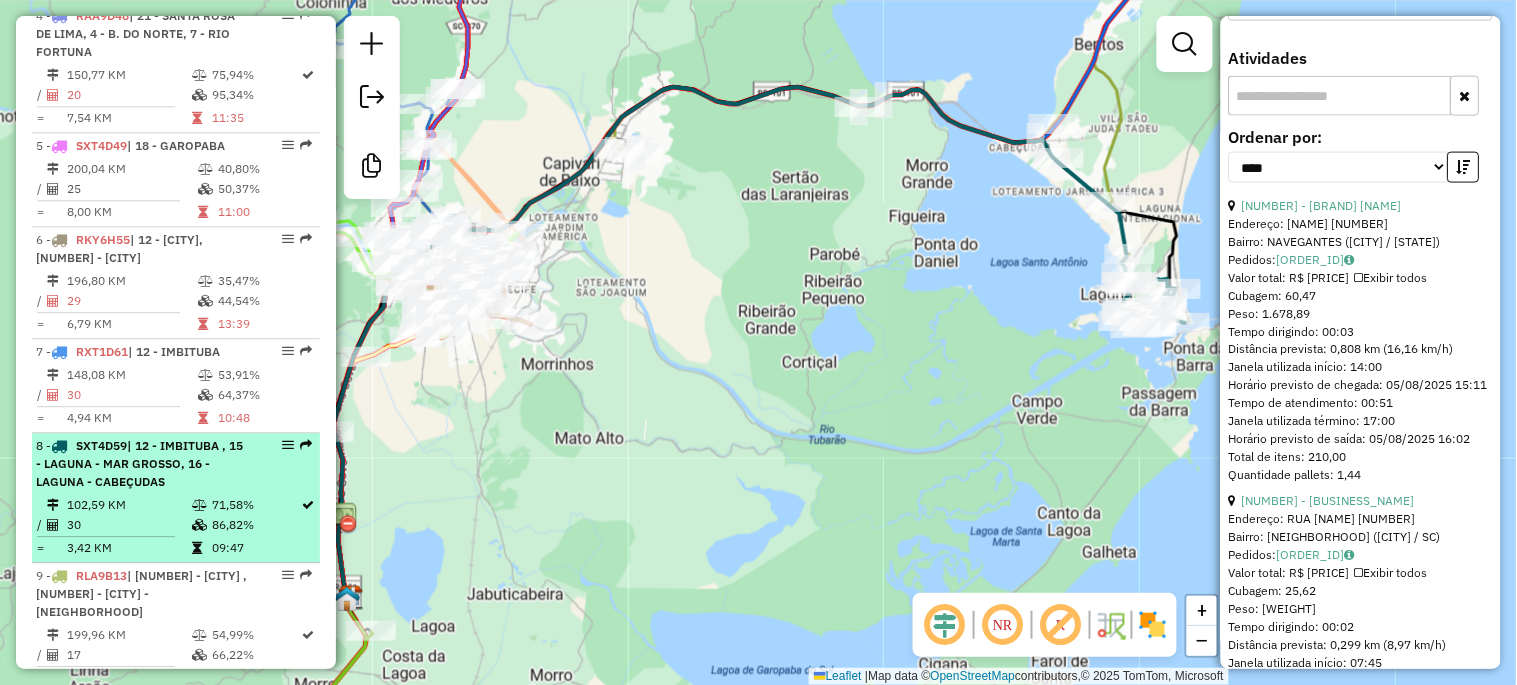 click on "102,59 KM" at bounding box center (128, 505) 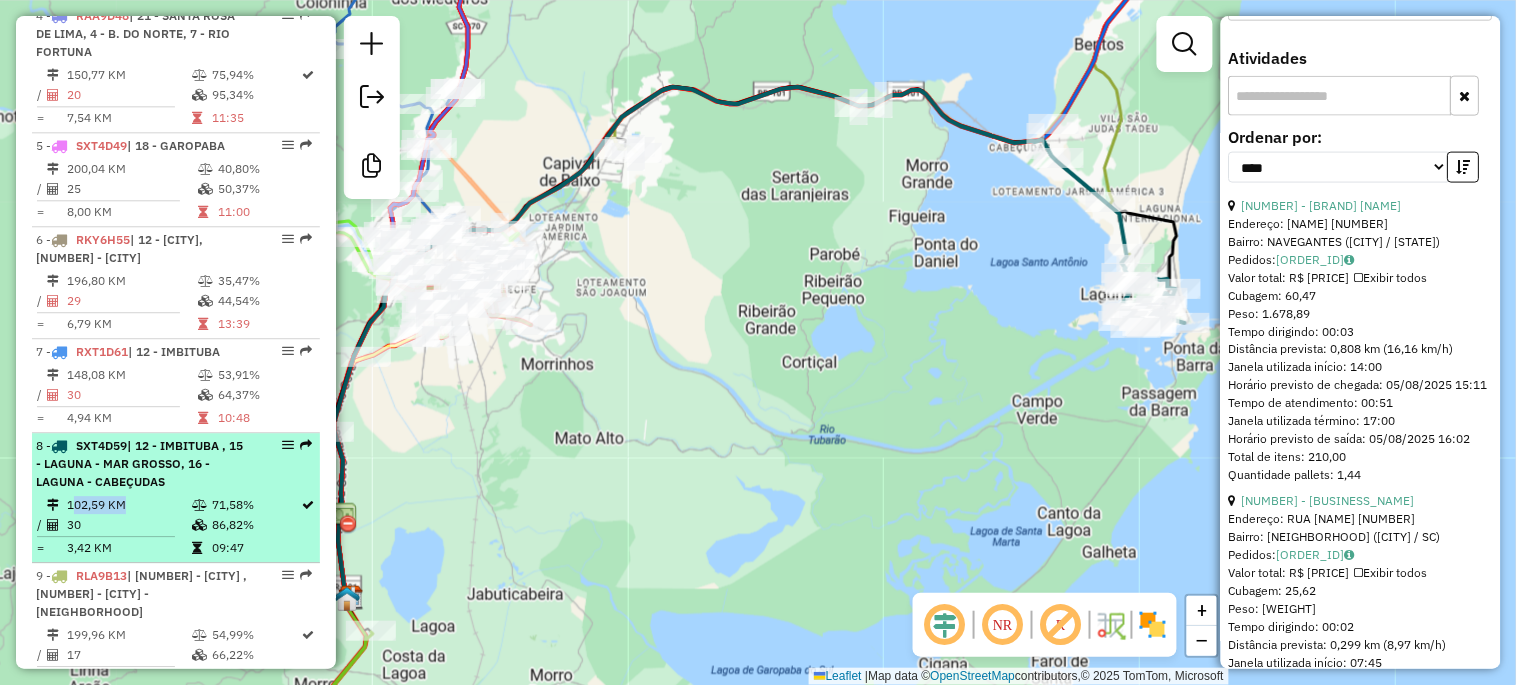 click on "102,59 KM" at bounding box center [128, 505] 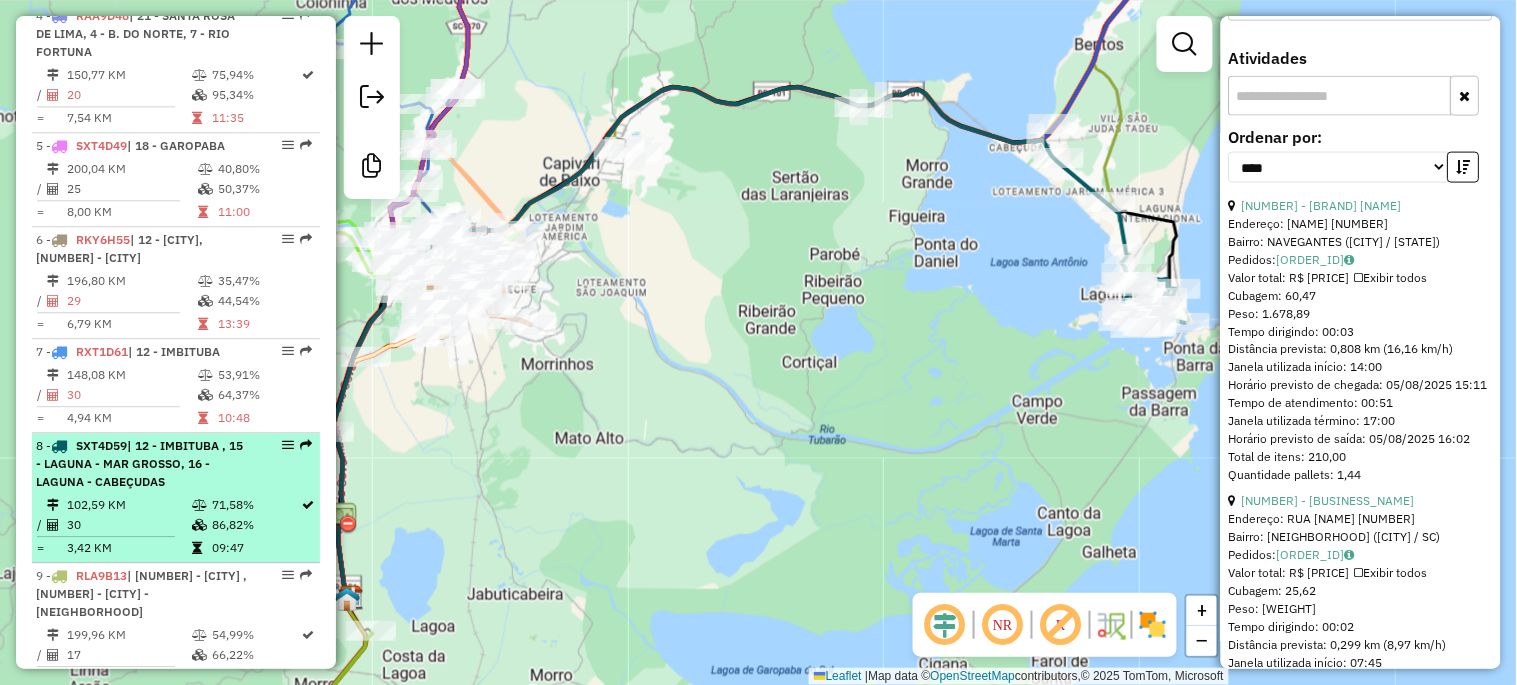 click on "102,59 KM" at bounding box center (128, 505) 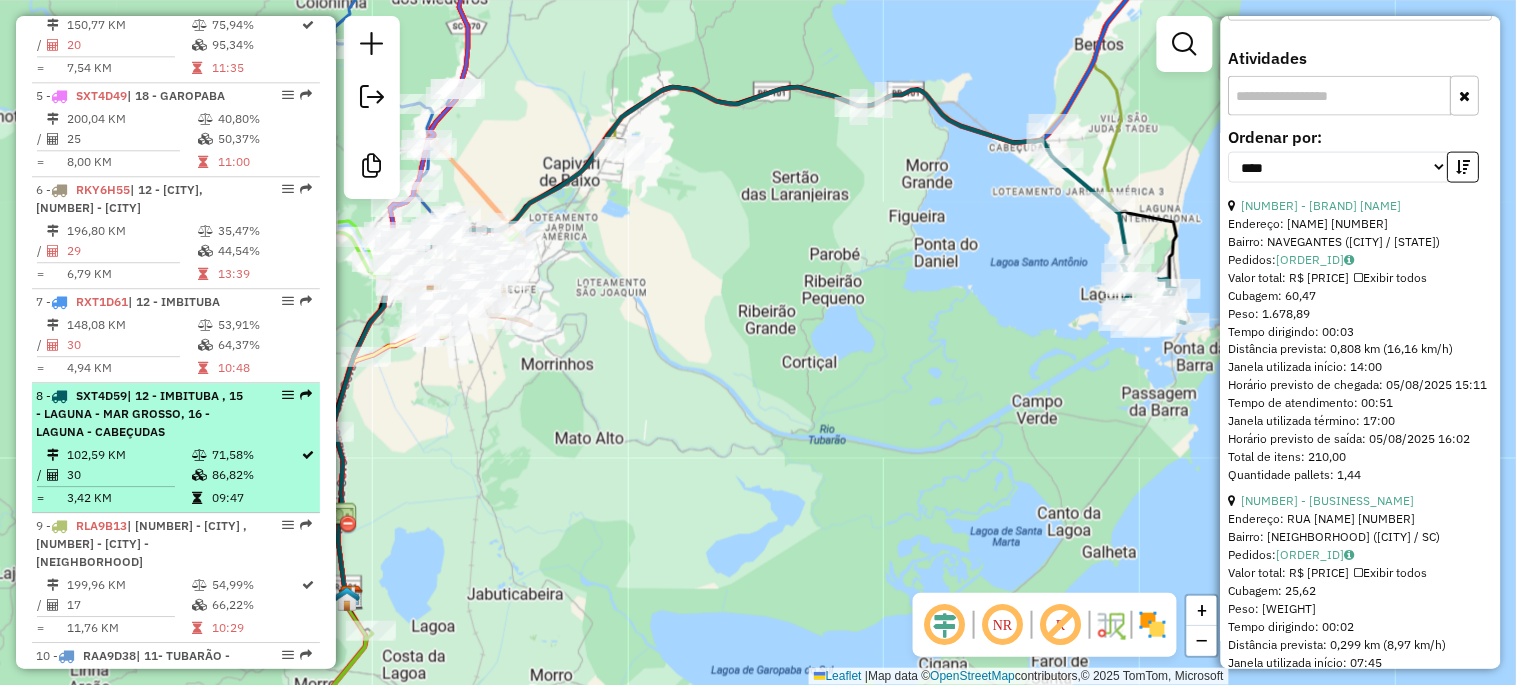 scroll, scrollTop: 1272, scrollLeft: 0, axis: vertical 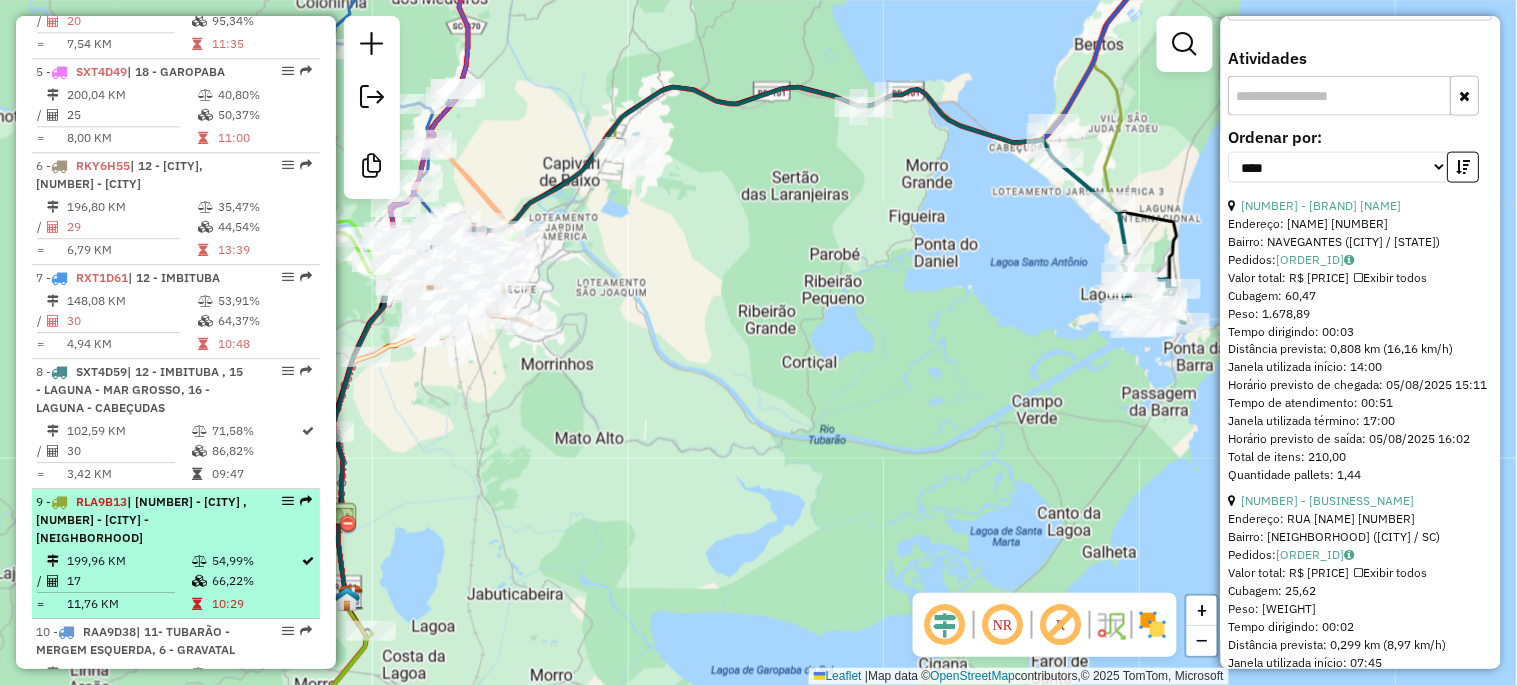 click on "199,96 KM" at bounding box center (128, 561) 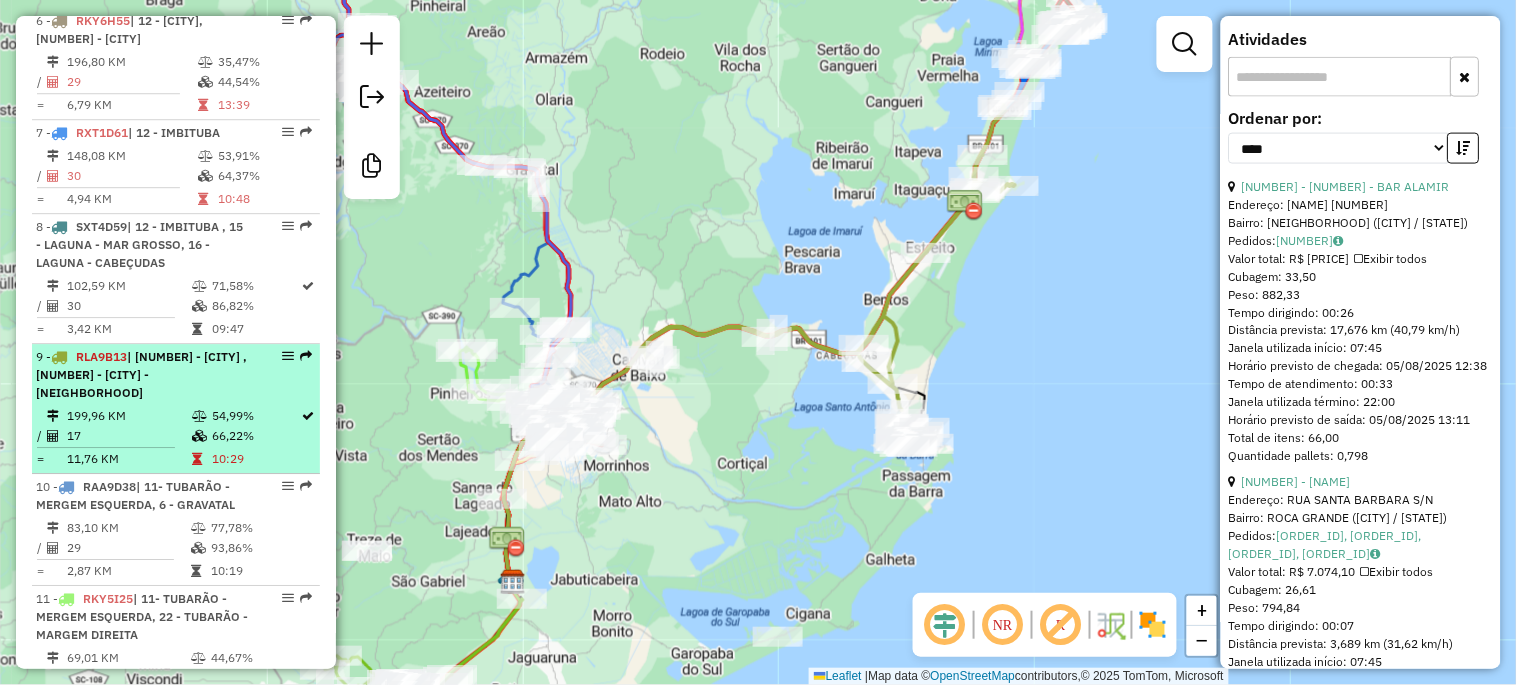 scroll, scrollTop: 1421, scrollLeft: 0, axis: vertical 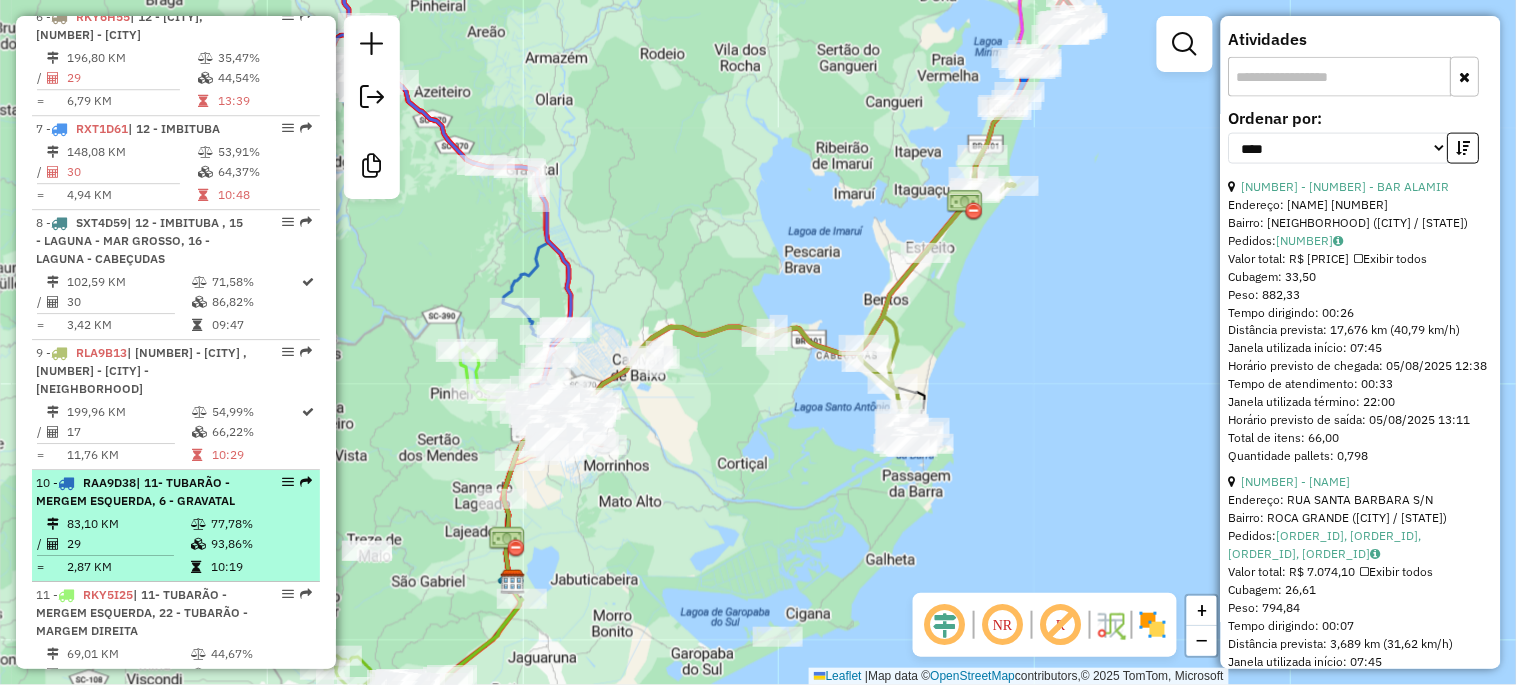 click on "29" at bounding box center [128, 544] 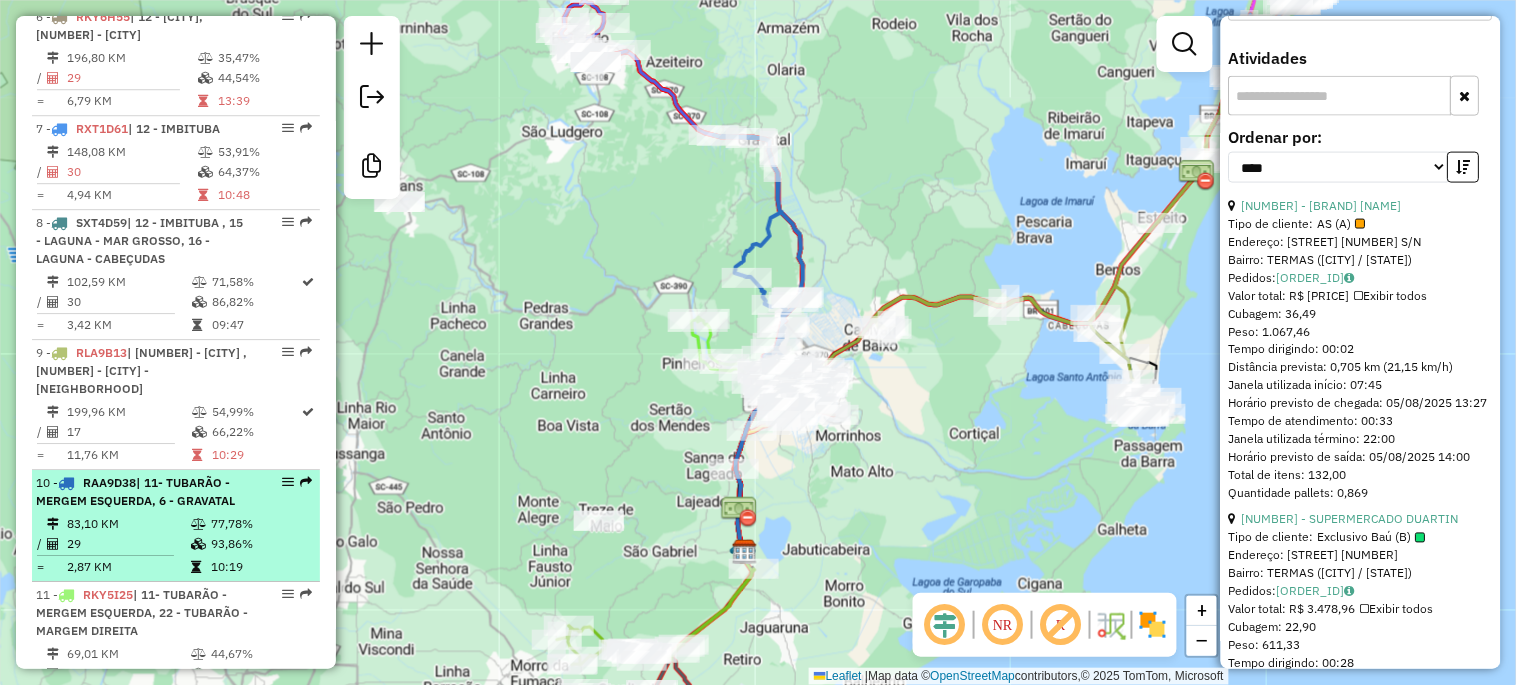 scroll, scrollTop: 1494, scrollLeft: 0, axis: vertical 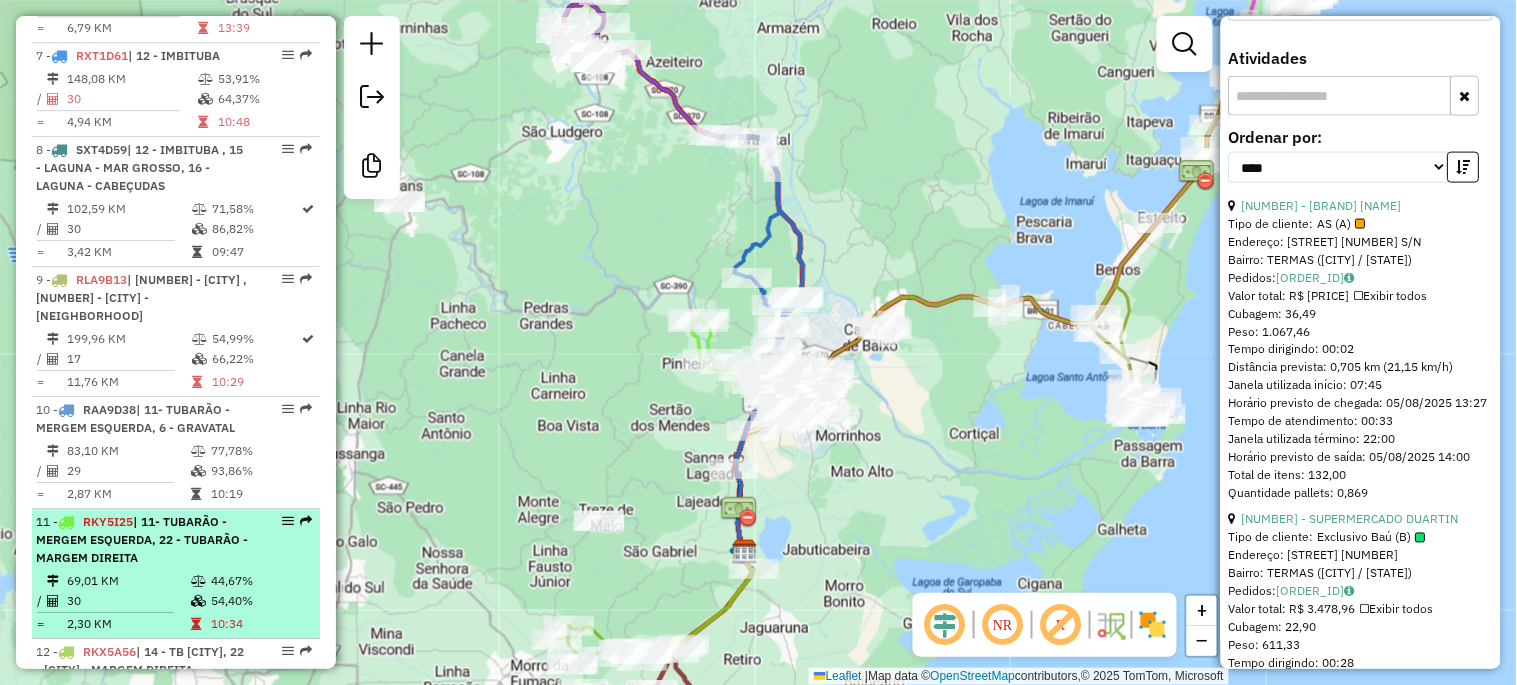 click on "69,01 KM" at bounding box center [128, 581] 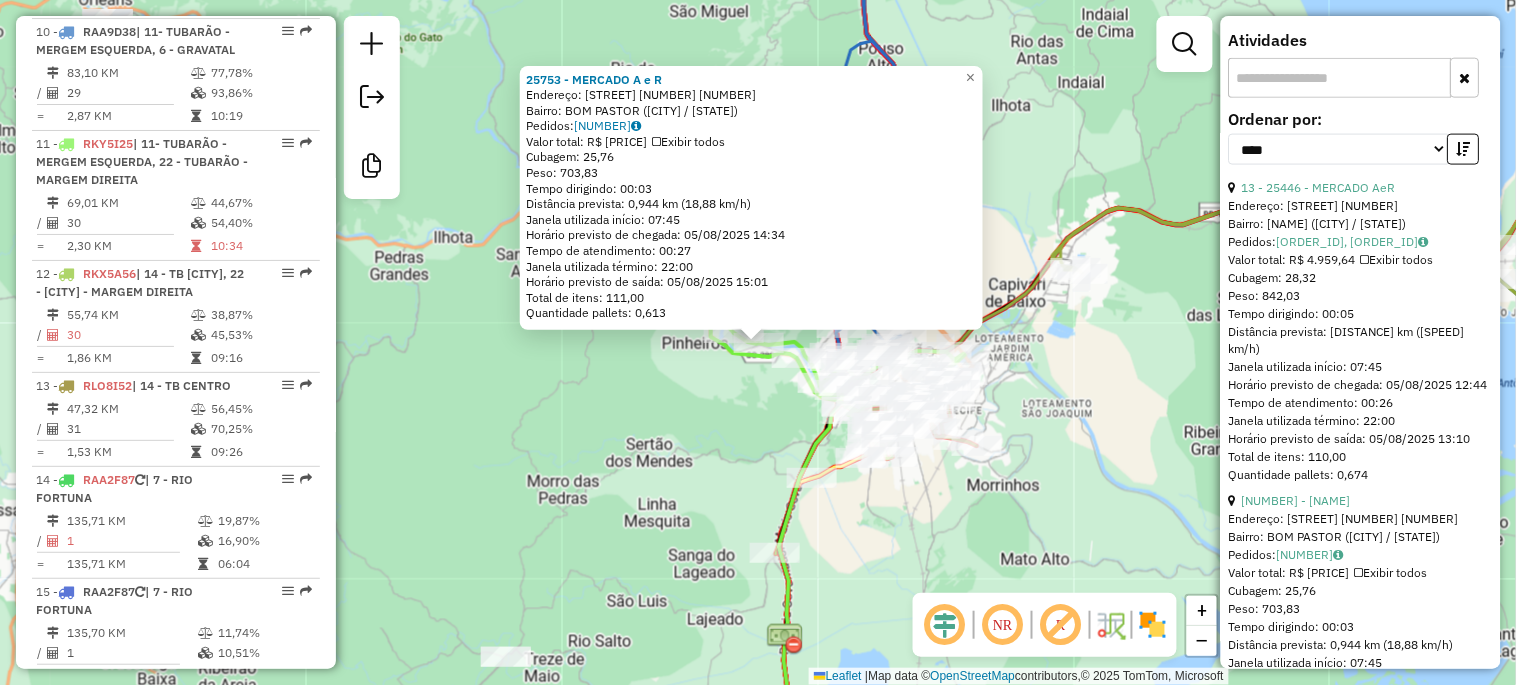 scroll, scrollTop: 1967, scrollLeft: 0, axis: vertical 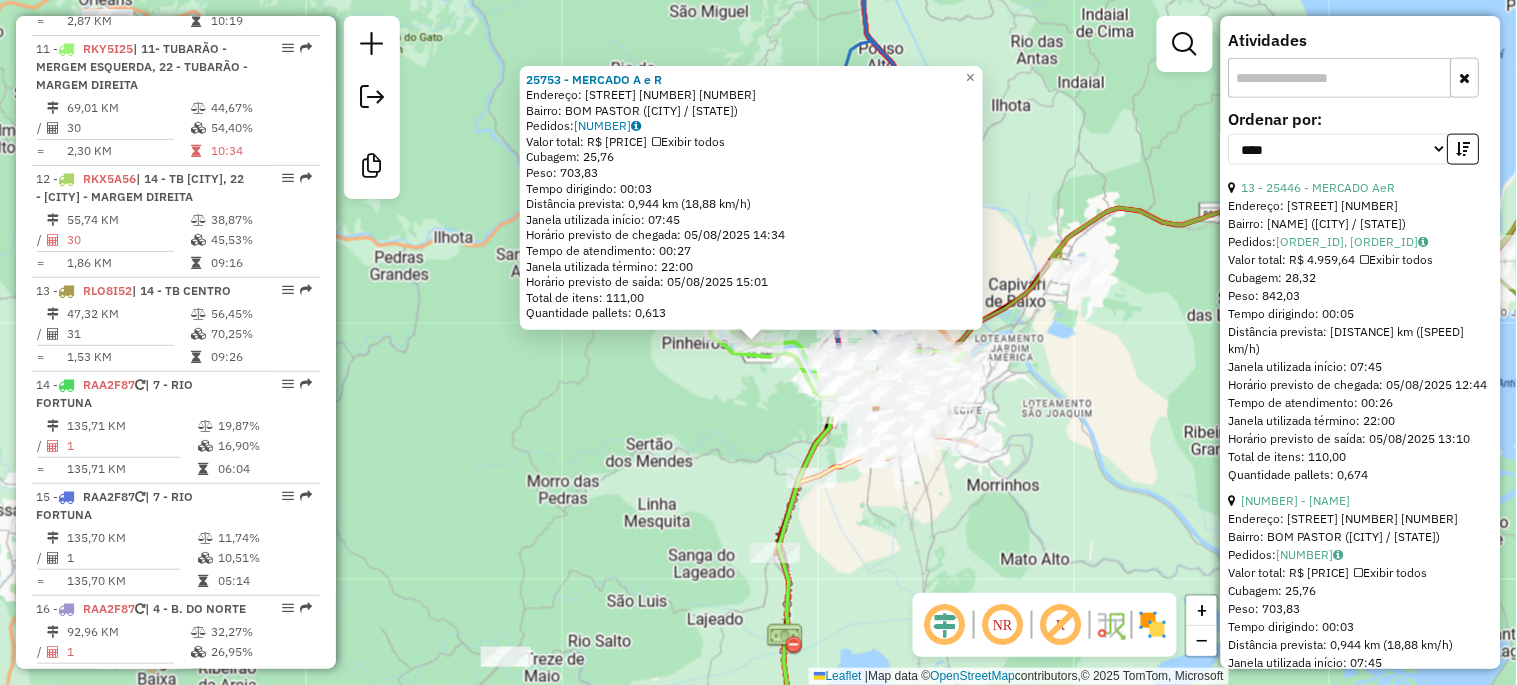 click on "Rota [NUMBER] - Placa [PLATE] [NUMBER] - [BRAND] [NAME] Rota [NUMBER] - Placa [PLATE] [NUMBER] - [BRAND] [NAME] Rota [NUMBER] - Placa [PLATE] [NUMBER] - [BRAND] [NAME] Rota [NUMBER] - Placa [PLATE] [NUMBER] - [BRAND] [NAME] Rota [NUMBER] - Placa [PLATE] [NUMBER] - [BRAND] [NAME] Rota [NUMBER] - Placa [PLATE] [NUMBER] - [BRAND] [NAME]  Endereço: [STREET] [NUMBER]   Bairro: [NAME] ([CITY] / [STATE])   Pedidos: [NUMBER]   Valor total: [CURRENCY] [AMOUNT]   Exibir todos   Cubagem: [NUMBER]  Peso: [NUMBER]  Tempo dirigindo: [TIME]   Distância prevista: [NUMBER] km ([NUMBER] km/h)   Janela utilizada início: [TIME]   Horário previsto de chegada: [DATE] [TIME]   Tempo de atendimento: [TIME]   Janela utilizada término: [TIME]   Horário previsto de saída: [DATE] [TIME]   Total de itens: [NUMBER]   Quantidade pallets: [NUMBER]  × Janela de atendimento Grade de atendimento Capacidade Transportadoras Veículos Cliente Pedidos  Rotas Selecione os dias de semana para filtrar as janelas de atendimento  Seg   Ter   Qua   Qui   Sex   Sáb  +" 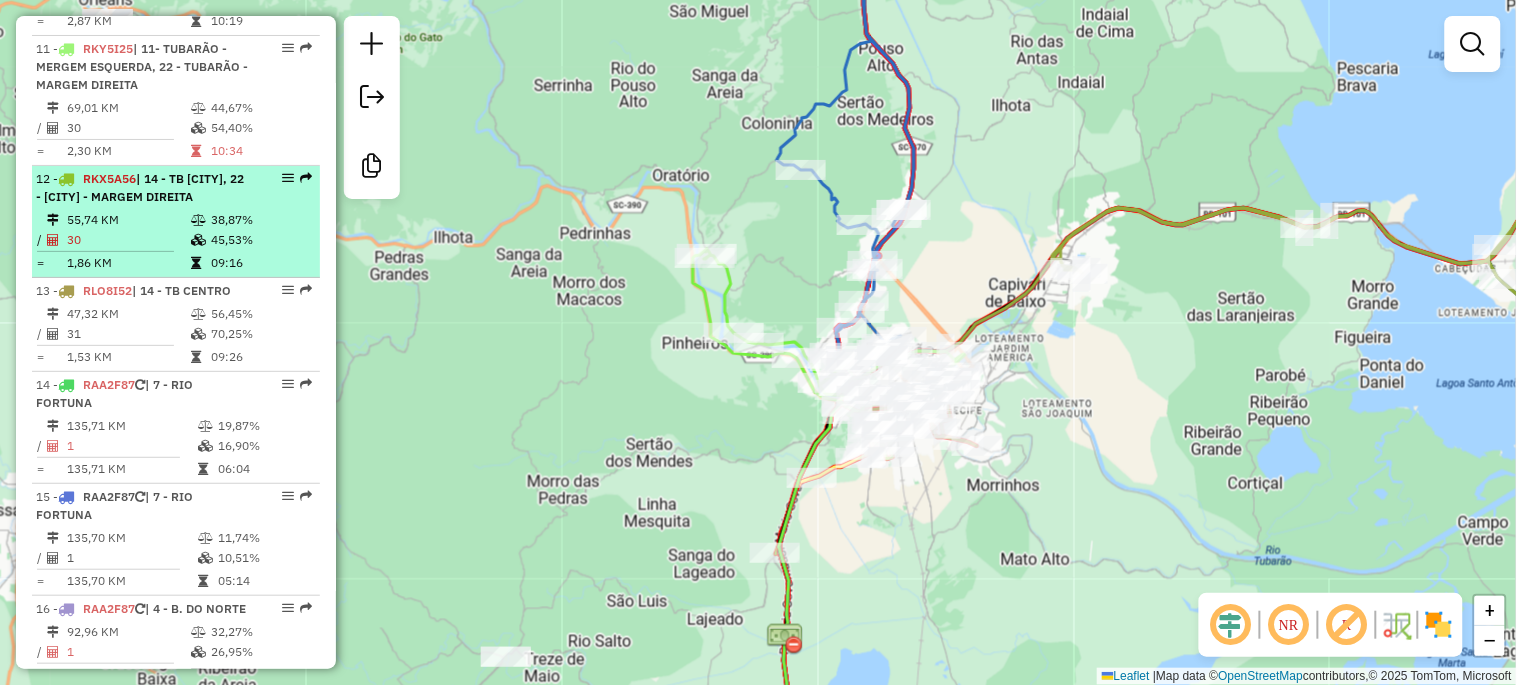 click on "| 14 - TB [CITY], 22 - [CITY] - MARGEM DIREITA" at bounding box center [140, 187] 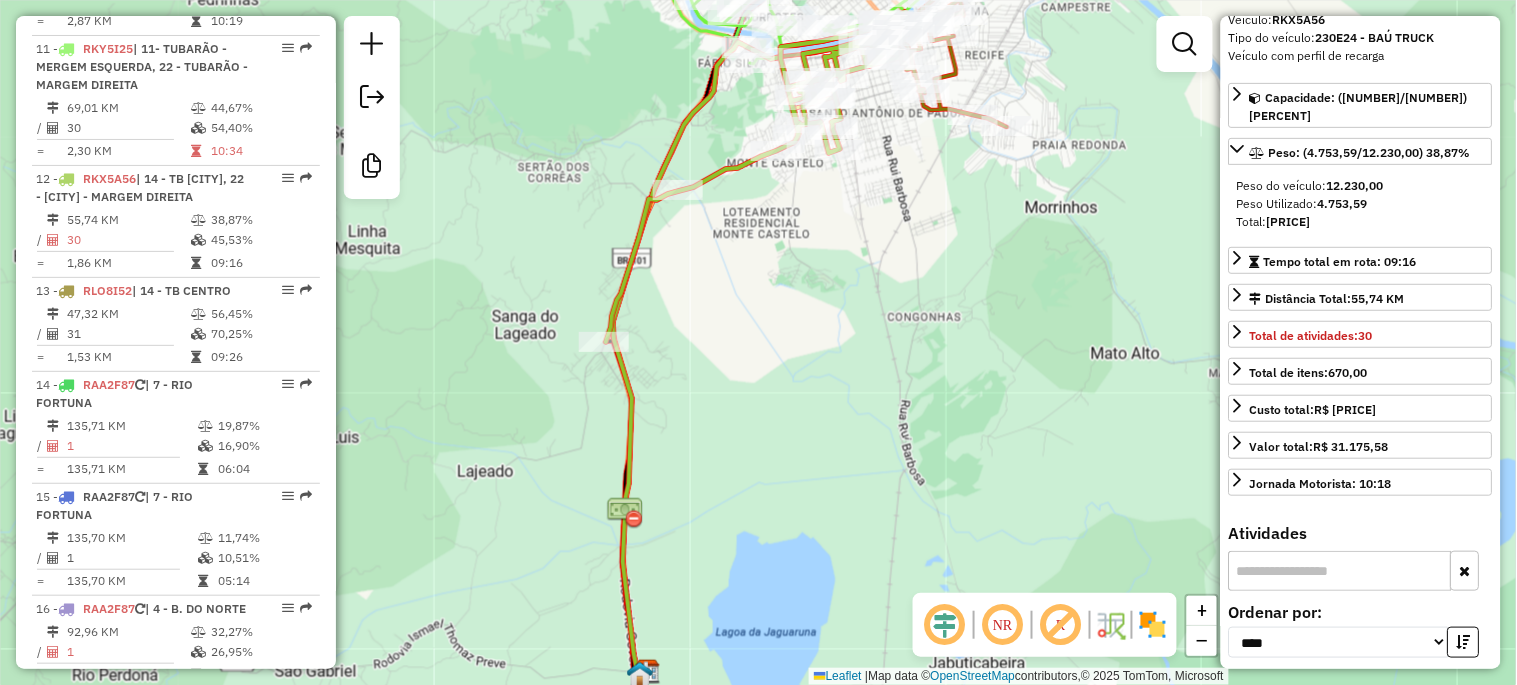 scroll, scrollTop: 296, scrollLeft: 0, axis: vertical 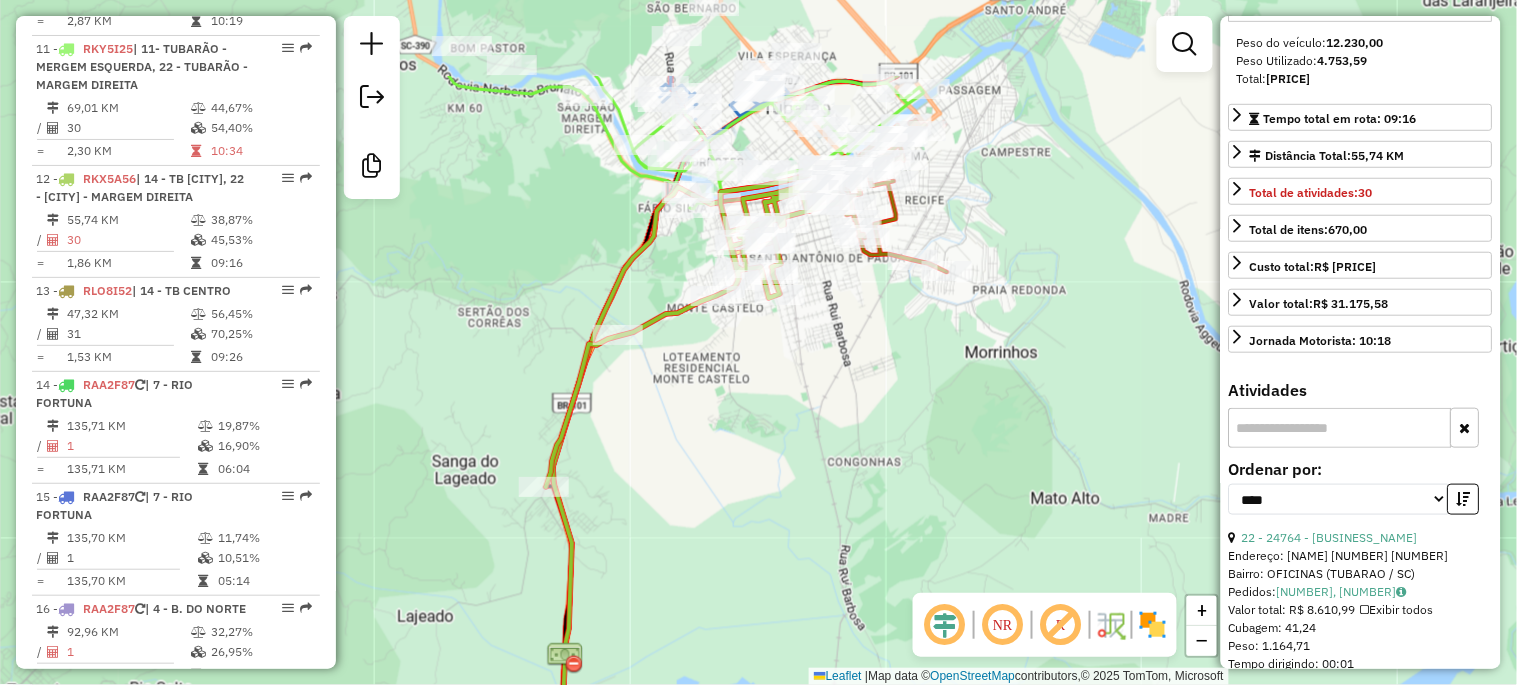 drag, startPoint x: 975, startPoint y: 245, endPoint x: 915, endPoint y: 390, distance: 156.92355 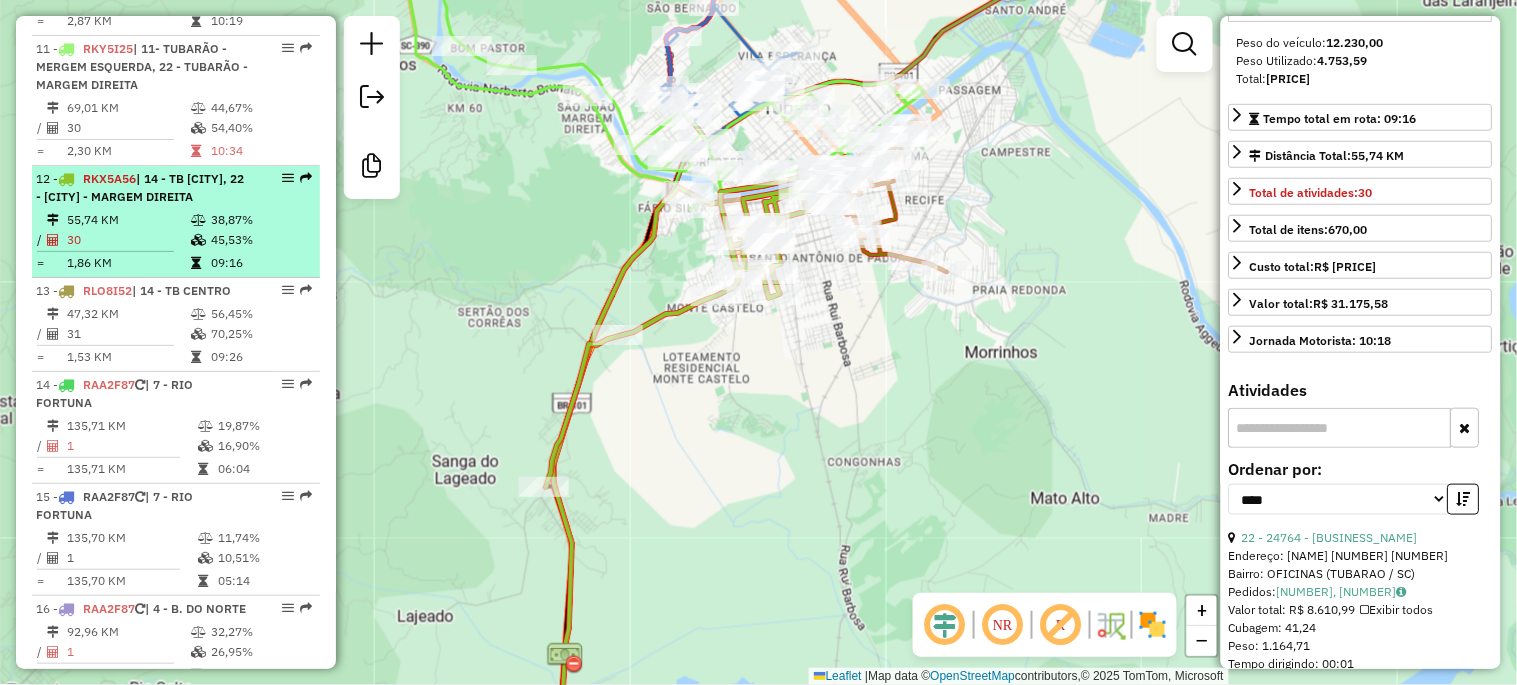 click on "| 14 - TB [CITY], 22 - [CITY] - MARGEM DIREITA" at bounding box center [140, 187] 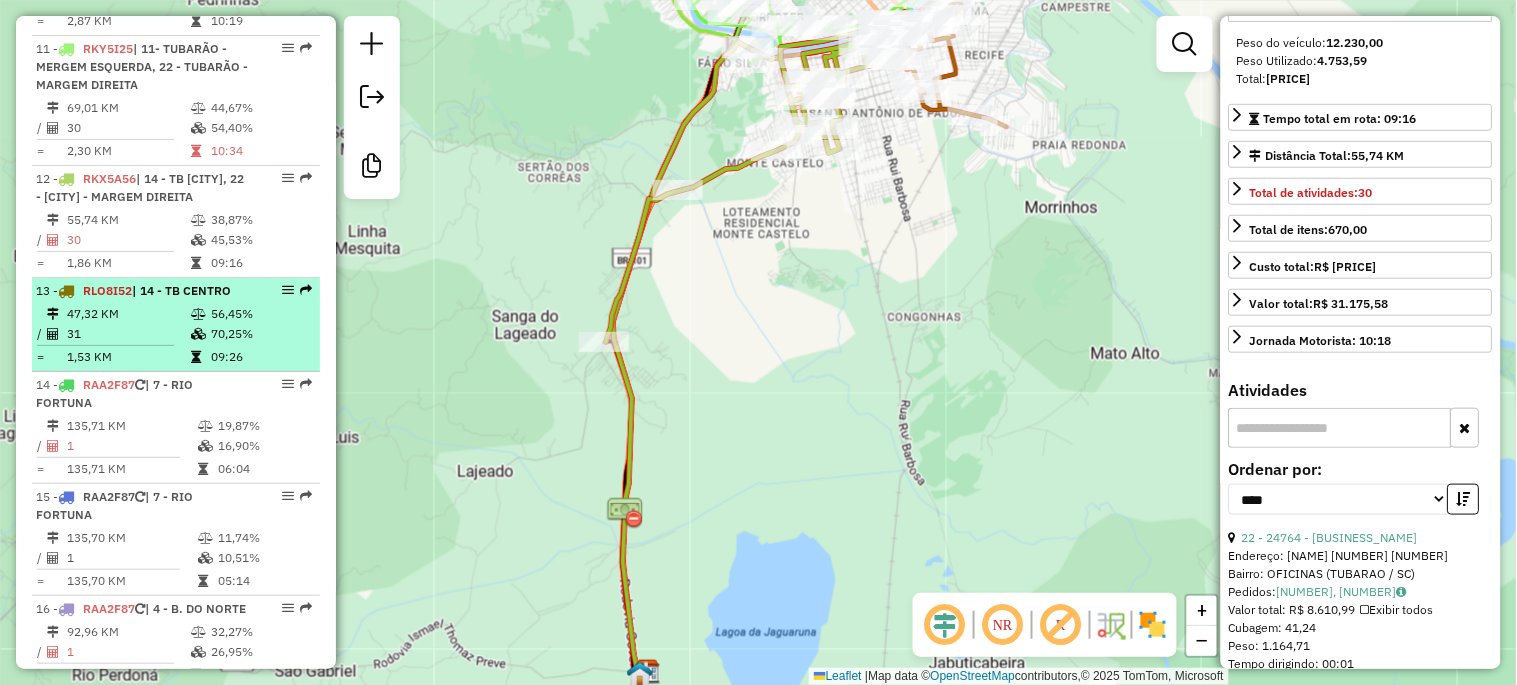 click on "47,32 KM" at bounding box center [128, 314] 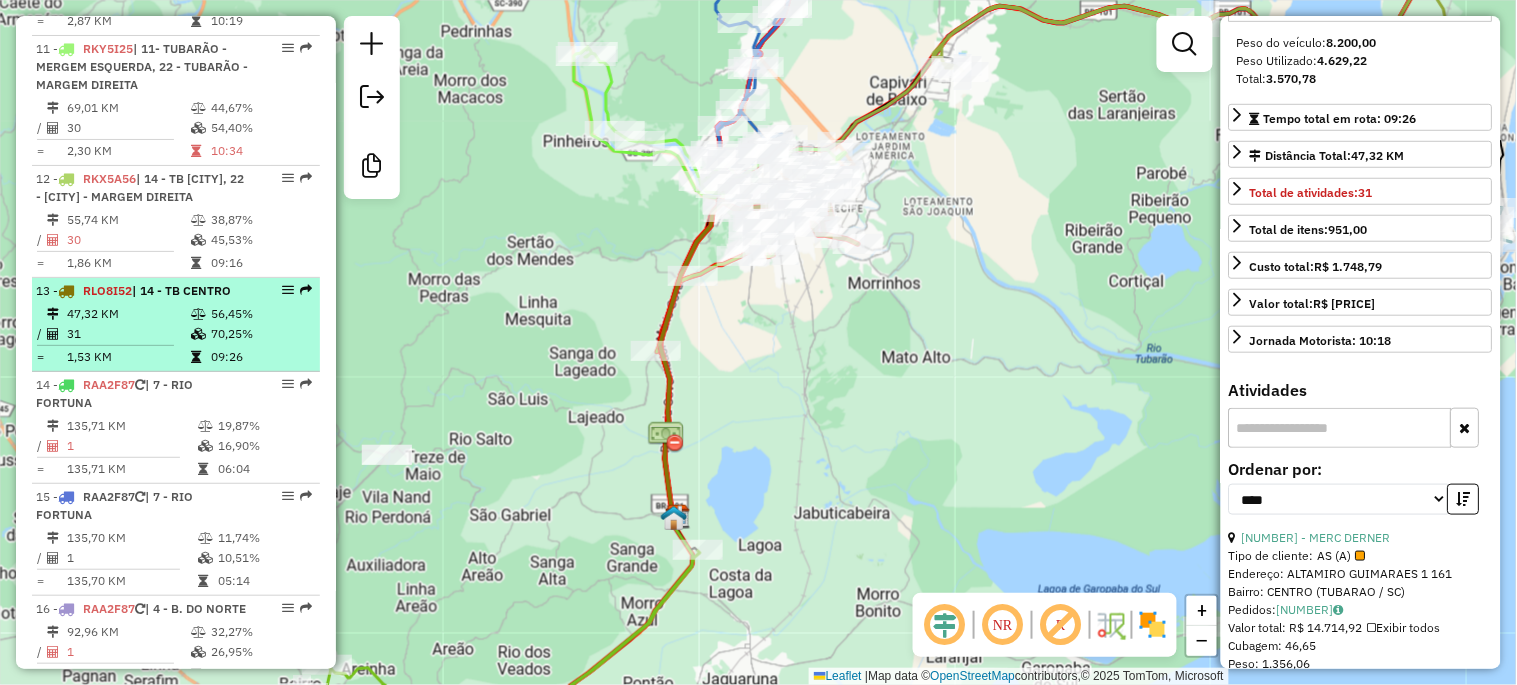 click on "31" at bounding box center [128, 334] 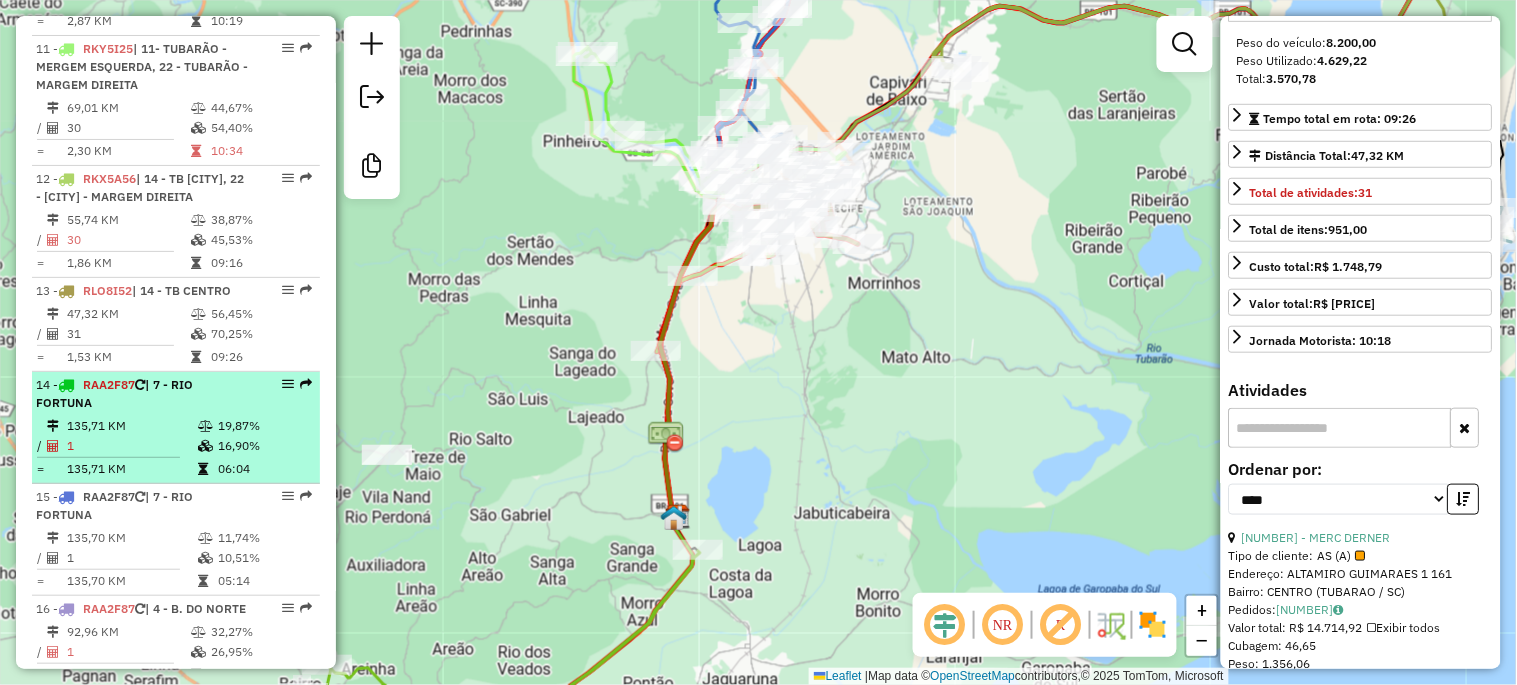 click on "[NUMBER] - [NUMBER] | [NUMBER] - [CITY]" at bounding box center [142, 394] 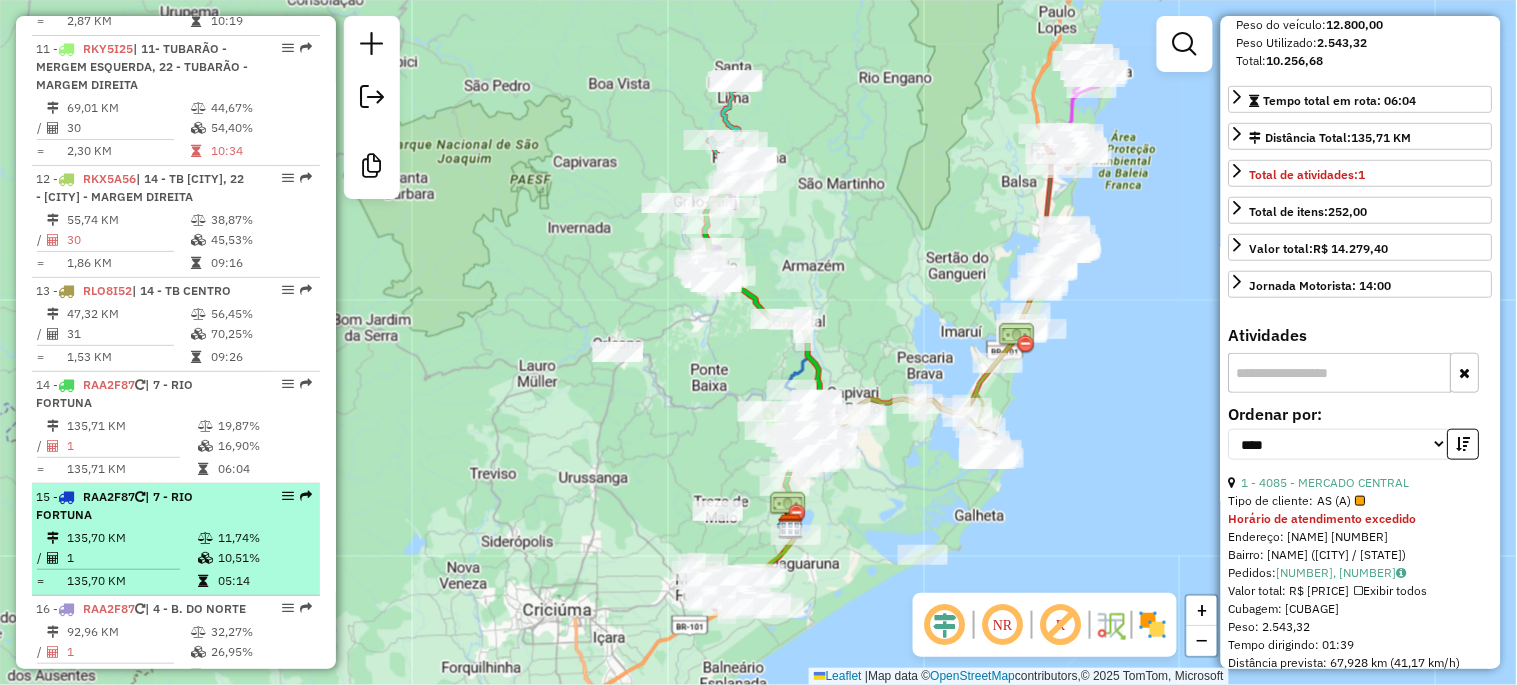 scroll, scrollTop: 2042, scrollLeft: 0, axis: vertical 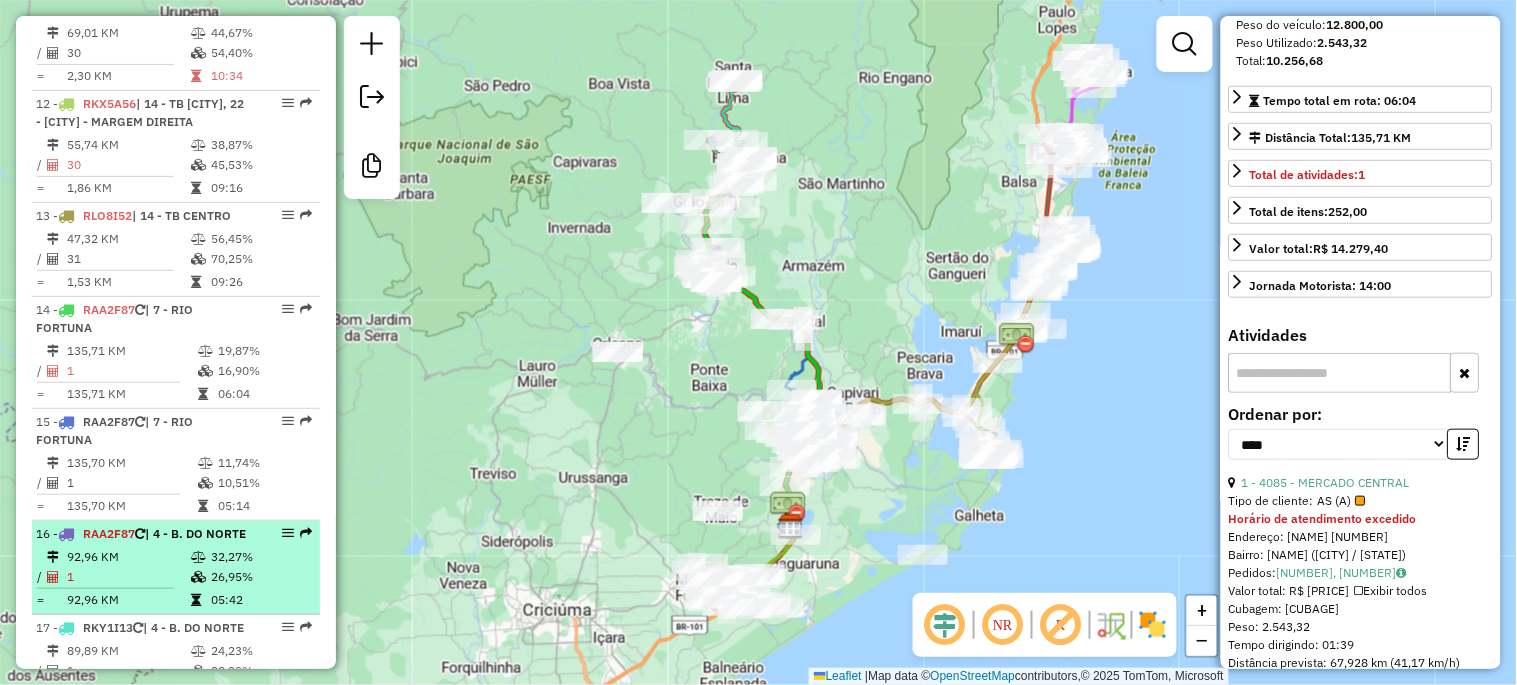 click on "92,96 KM" at bounding box center (128, 557) 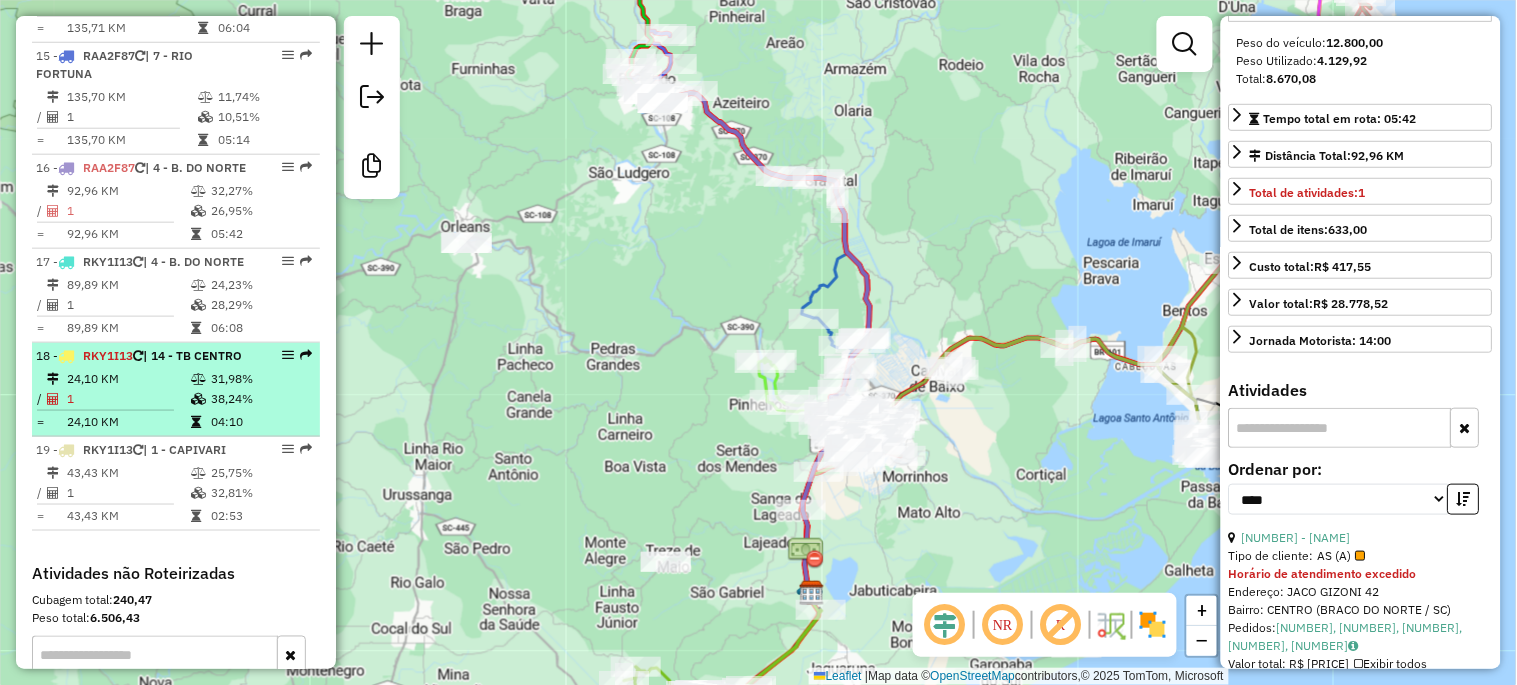 scroll, scrollTop: 2412, scrollLeft: 0, axis: vertical 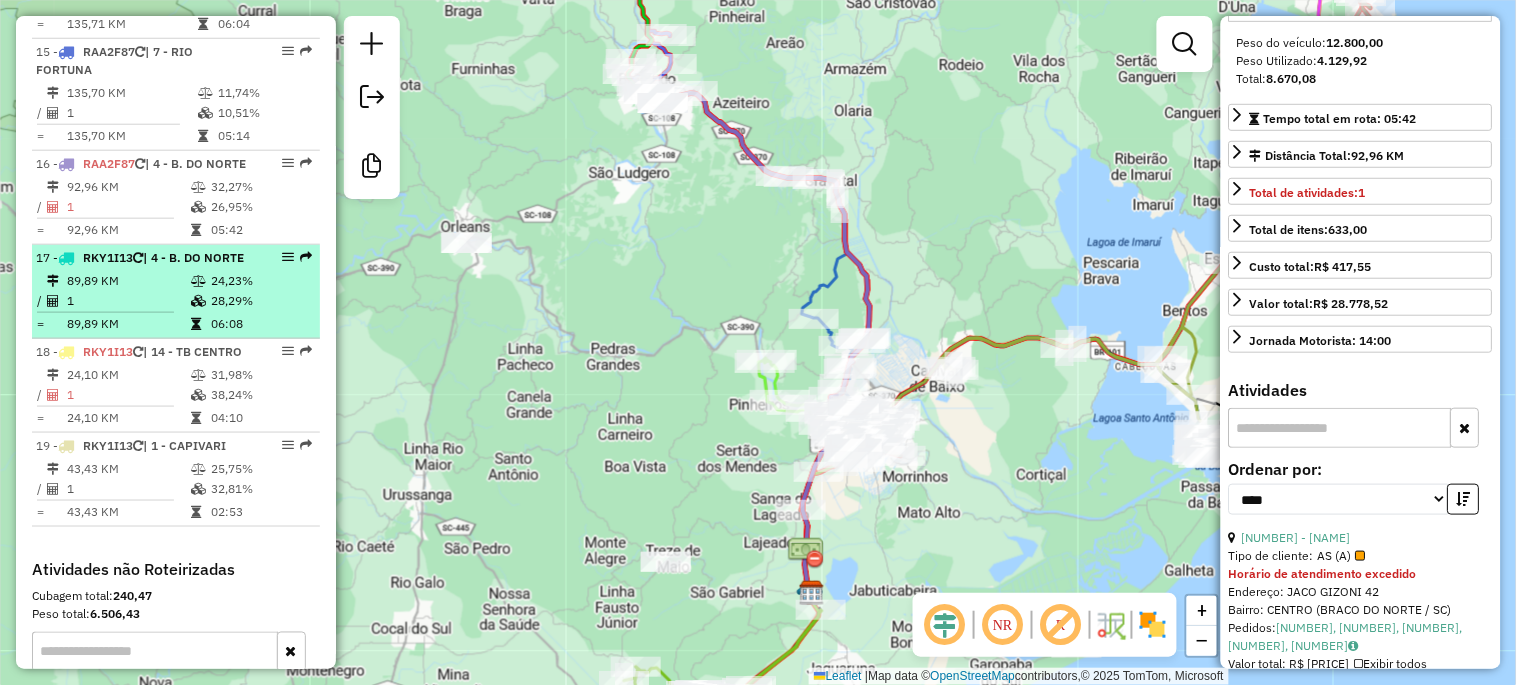 click on "1" at bounding box center (128, 301) 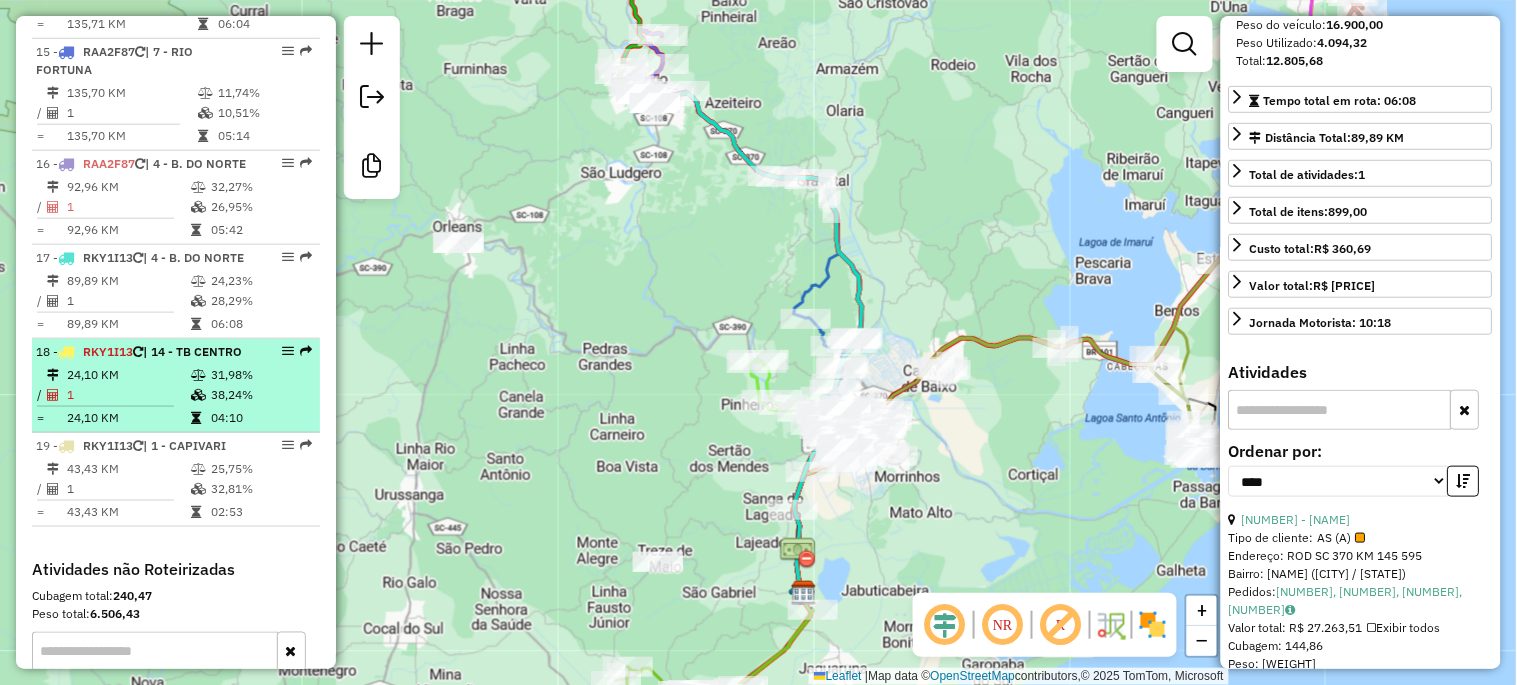click on "24,10 KM" at bounding box center (128, 375) 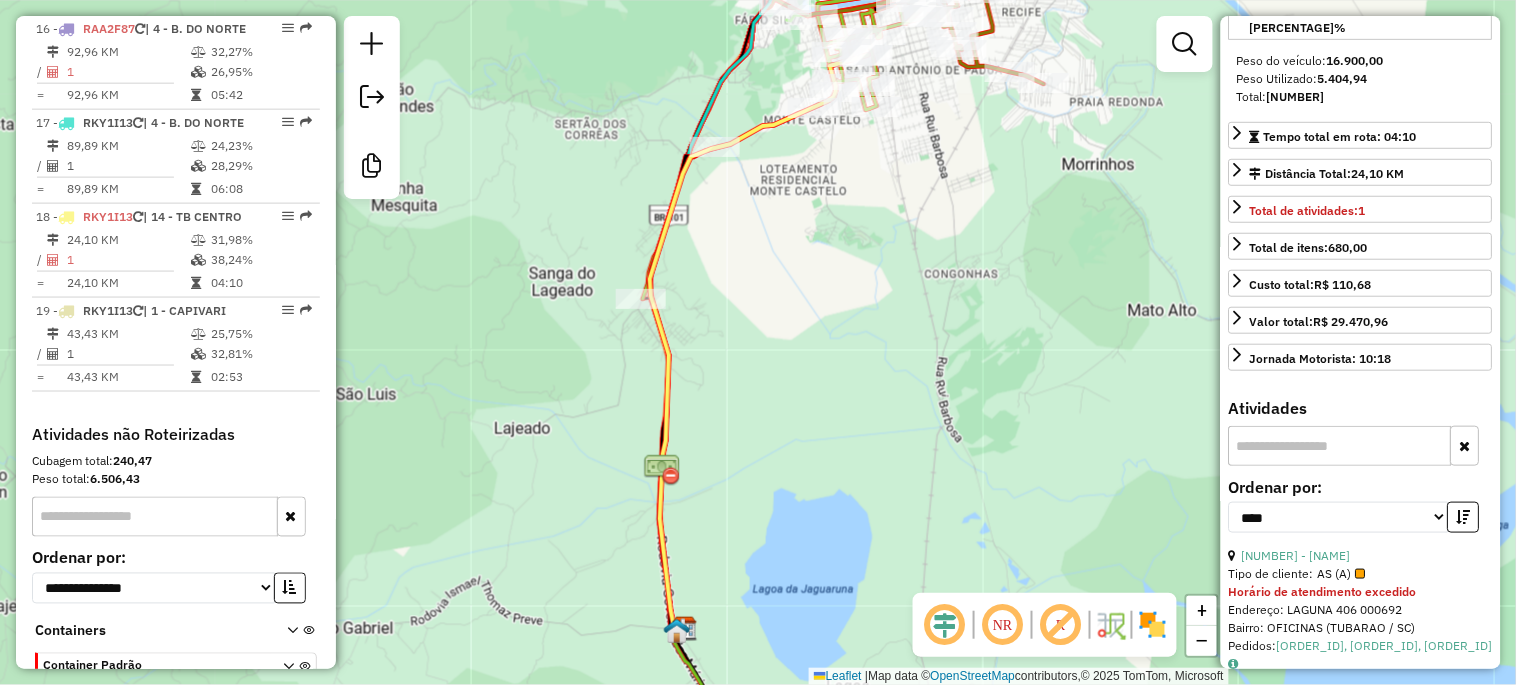 scroll, scrollTop: 2561, scrollLeft: 0, axis: vertical 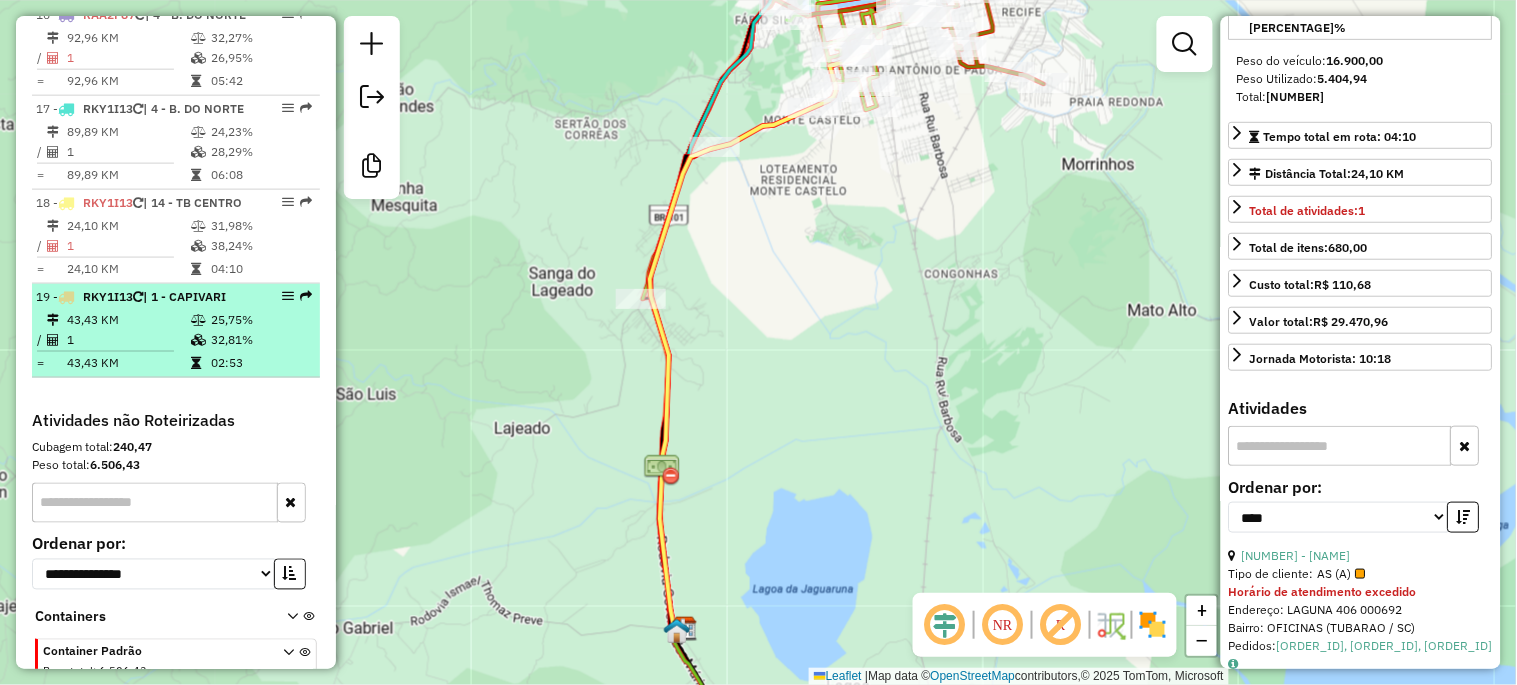 click on "43,43 KM" at bounding box center [128, 320] 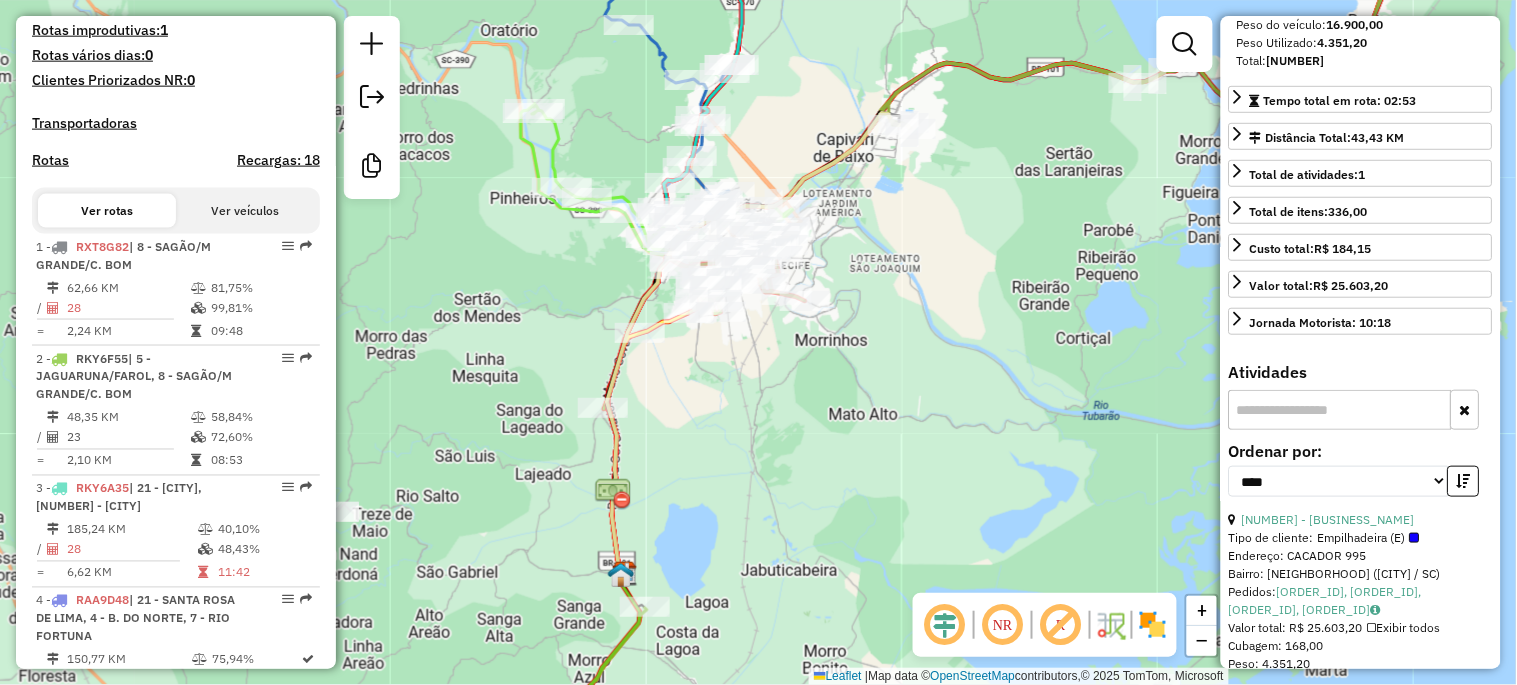 scroll, scrollTop: 486, scrollLeft: 0, axis: vertical 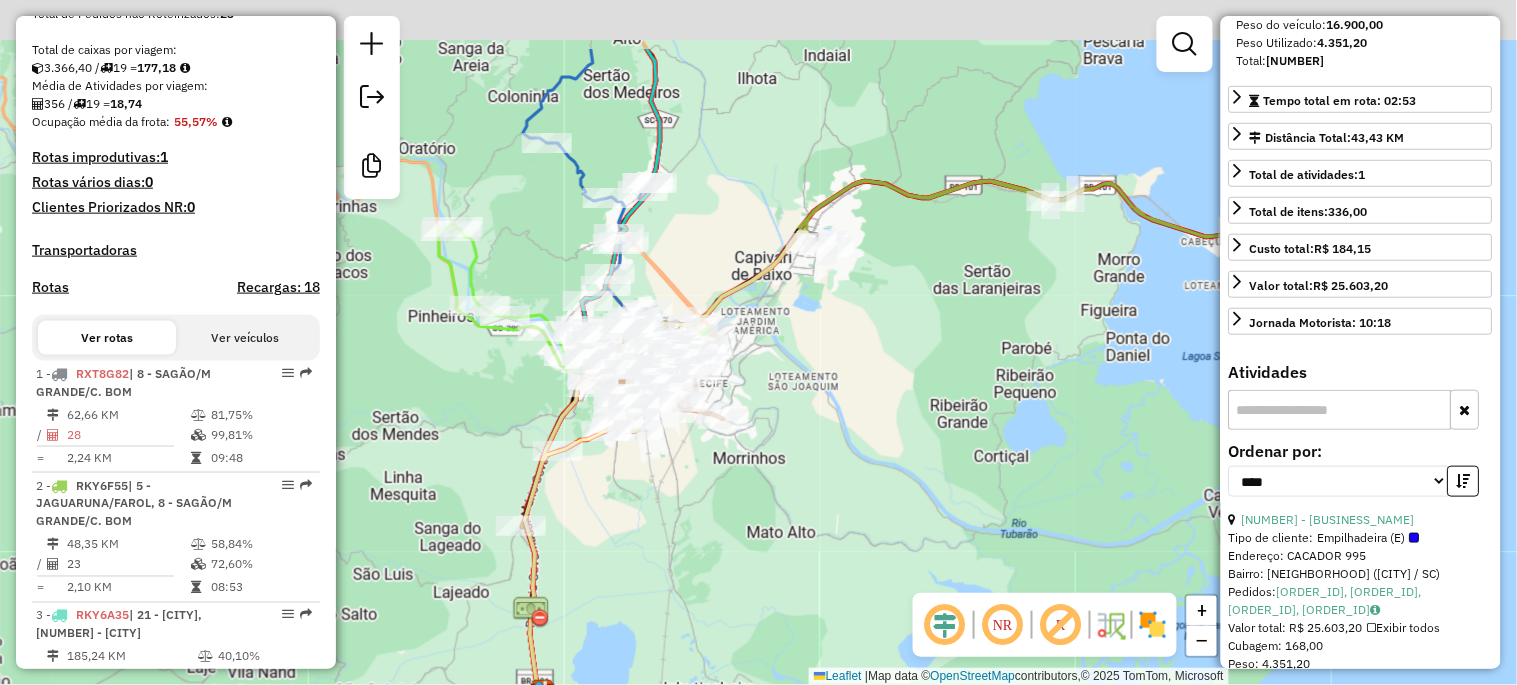 drag, startPoint x: 856, startPoint y: 428, endPoint x: 770, endPoint y: 556, distance: 154.20766 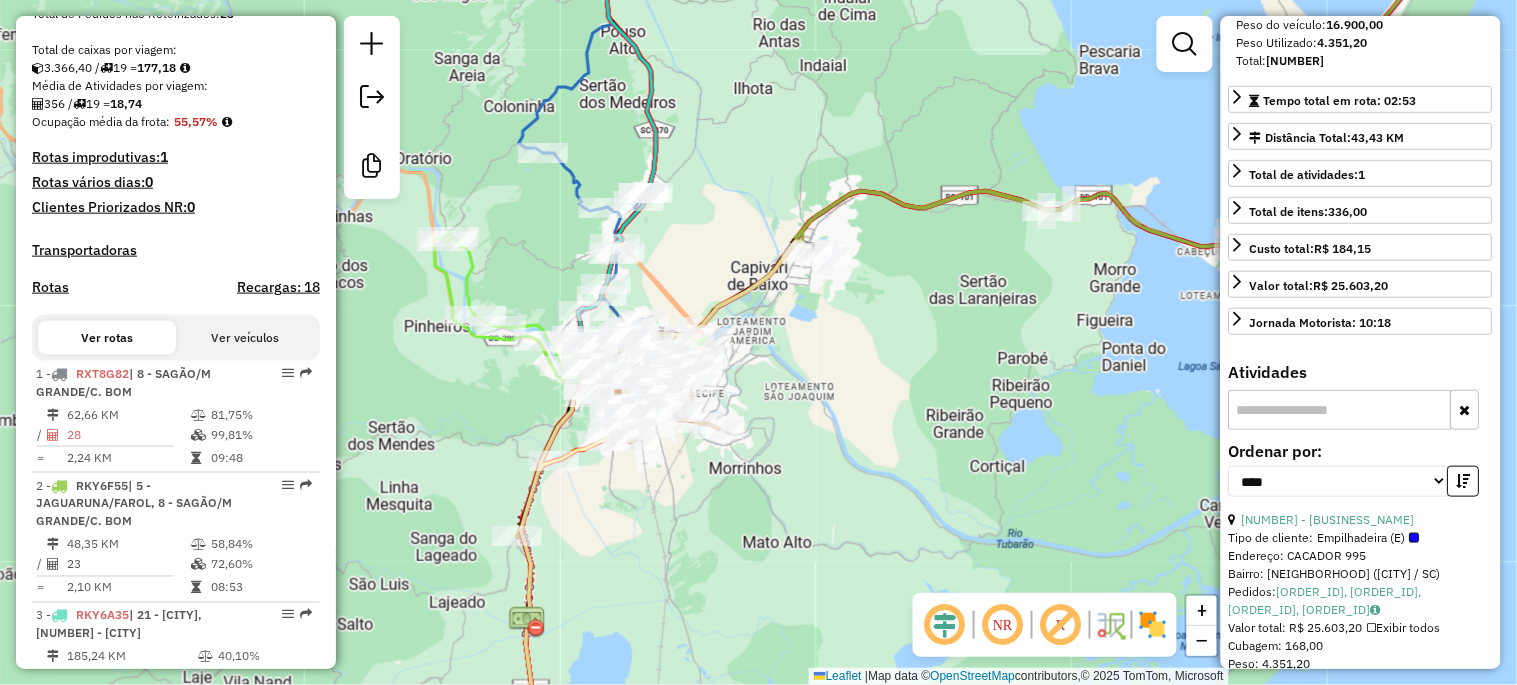 click on "Janela de atendimento Grade de atendimento Capacidade Transportadoras Veículos Cliente Pedidos  Rotas Selecione os dias de semana para filtrar as janelas de atendimento  Seg   Ter   Qua   Qui   Sex   Sáb   Dom  Informe o período da janela de atendimento: De: Até:  Filtrar exatamente a janela do cliente  Considerar janela de atendimento padrão  Selecione os dias de semana para filtrar as grades de atendimento  Seg   Ter   Qua   Qui   Sex   Sáb   Dom   Considerar clientes sem dia de atendimento cadastrado  Clientes fora do dia de atendimento selecionado Filtrar as atividades entre os valores definidos abaixo:  Peso mínimo:   Peso máximo:   Cubagem mínima:   Cubagem máxima:   De:   Até:  Filtrar as atividades entre o tempo de atendimento definido abaixo:  De:   Até:   Considerar capacidade total dos clientes não roteirizados Transportadora: Selecione um ou mais itens Tipo de veículo: Selecione um ou mais itens Veículo: Selecione um ou mais itens Motorista: Selecione um ou mais itens Nome: Rótulo:" 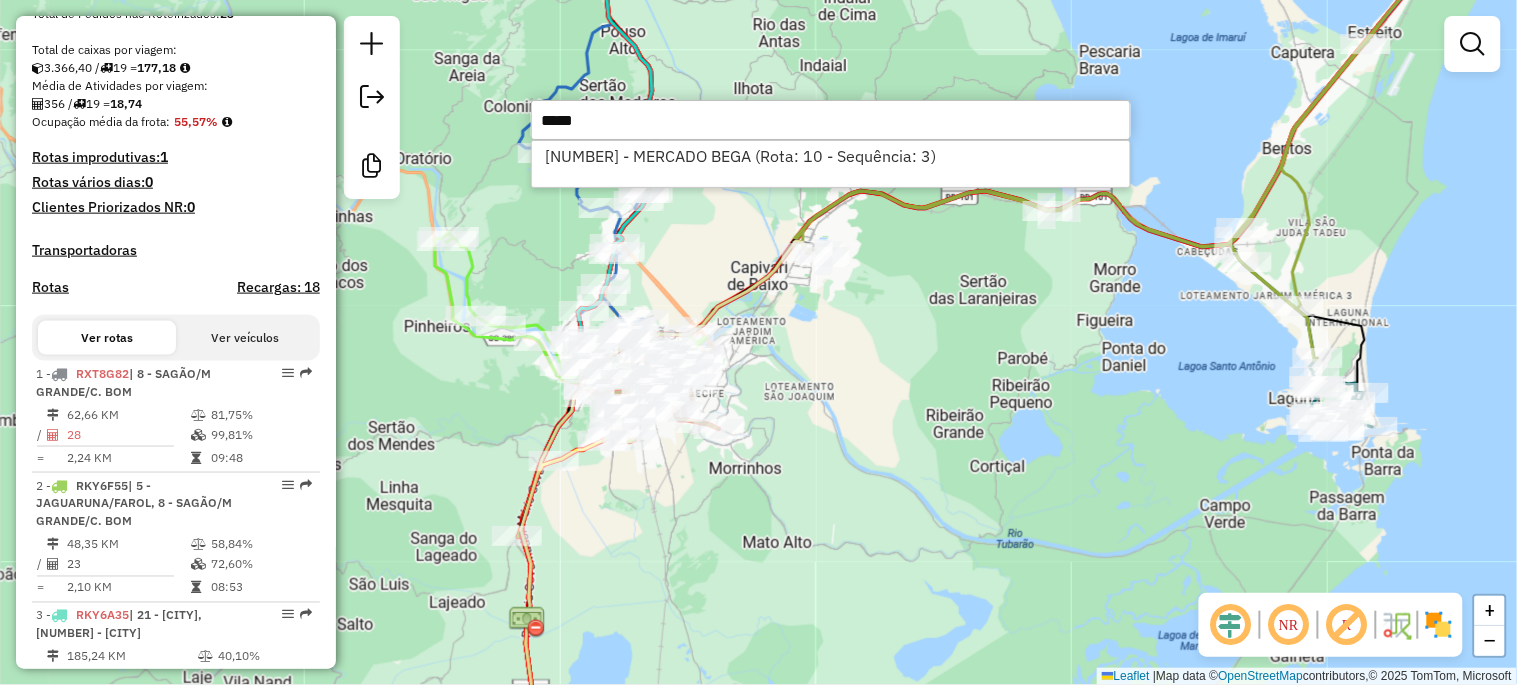 click on "*****" at bounding box center [831, 120] 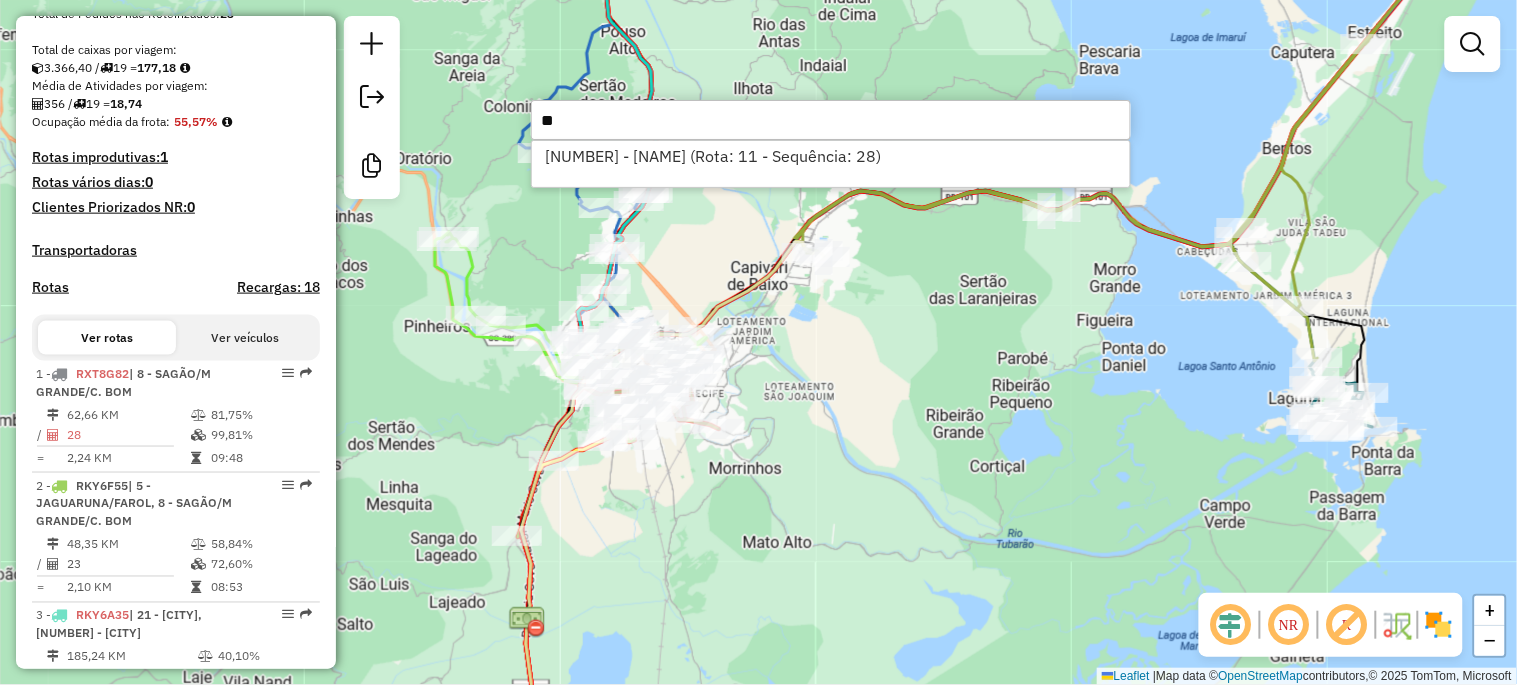 type on "*" 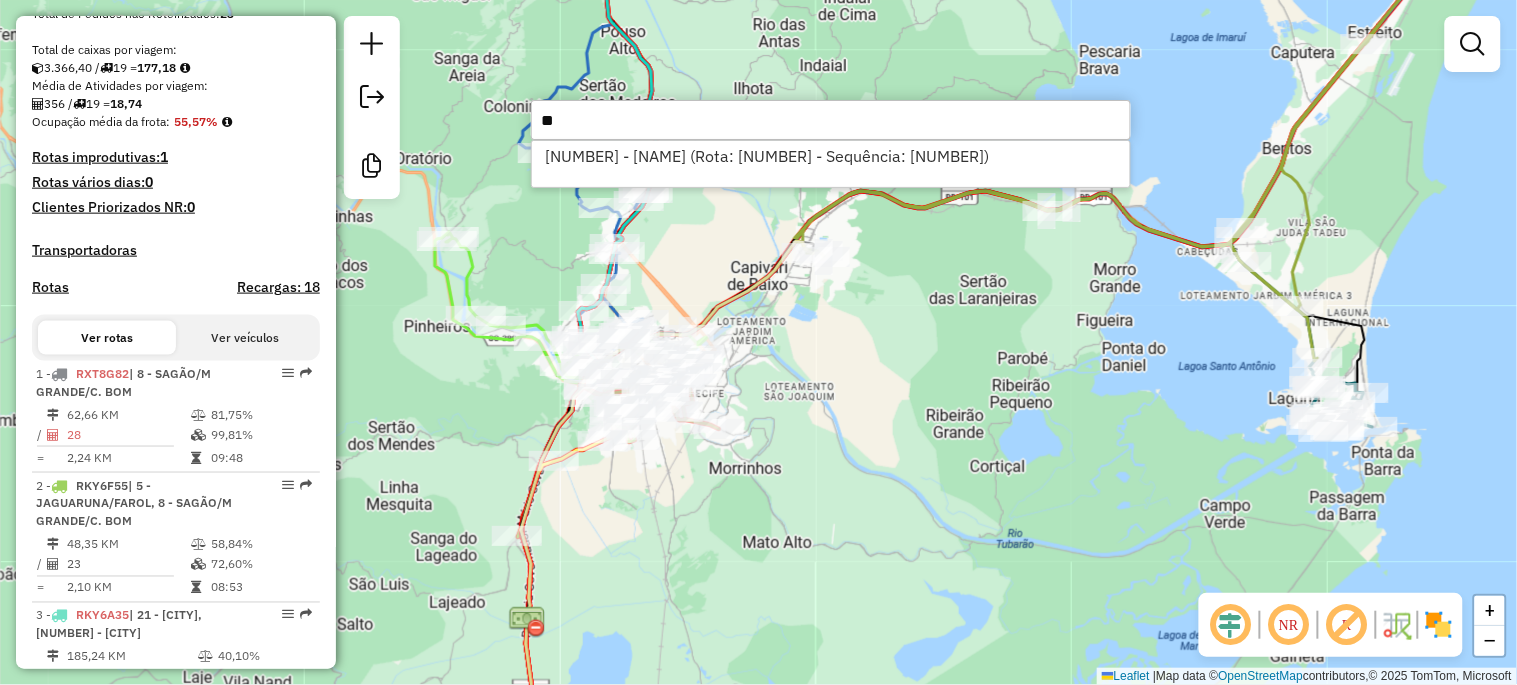 type on "*" 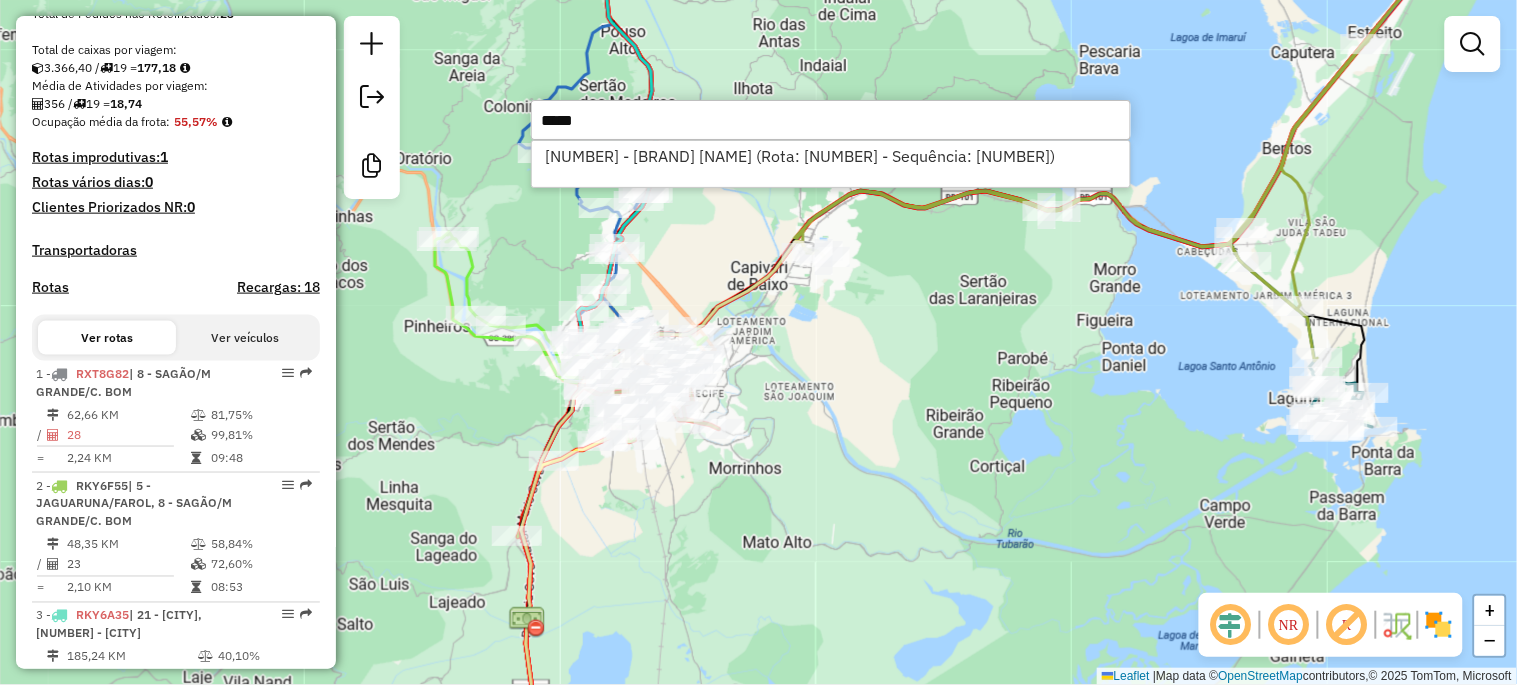 click on "*****" at bounding box center (831, 120) 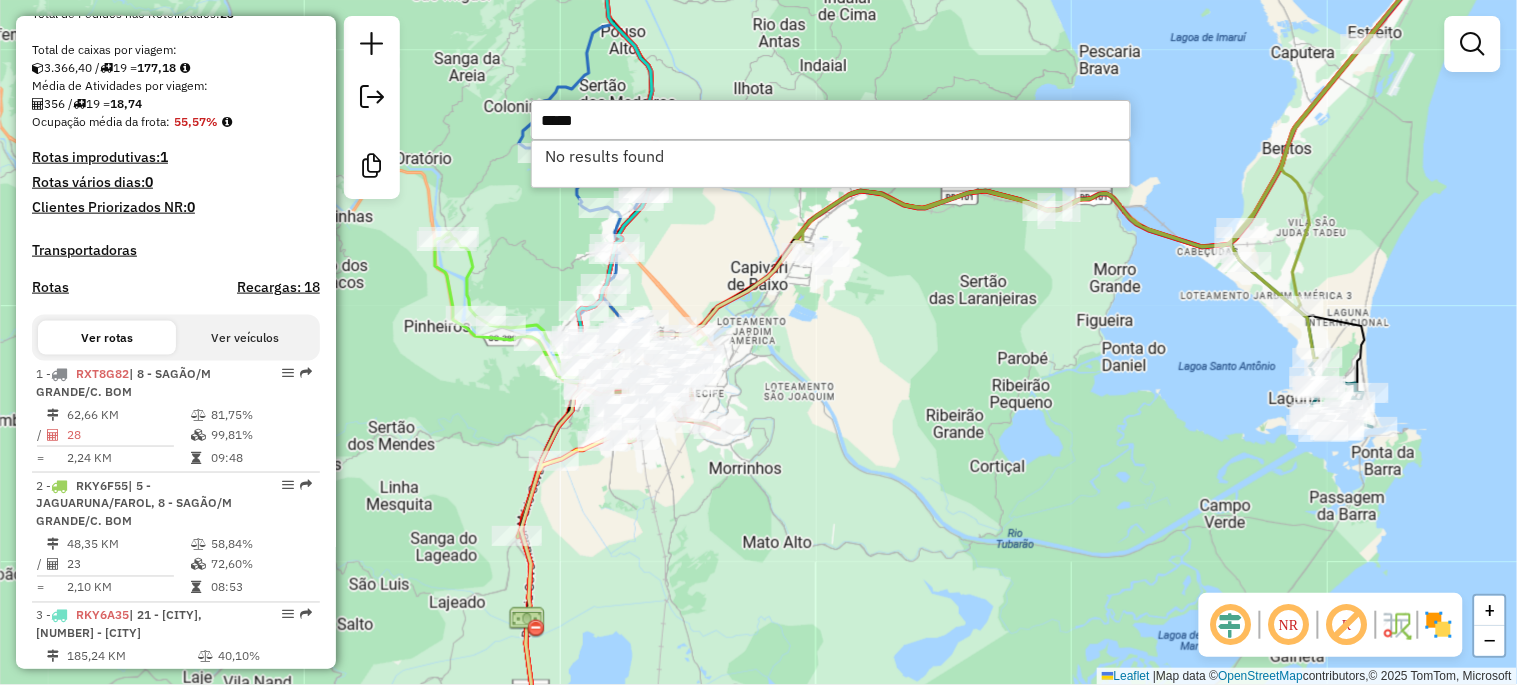 type on "*****" 